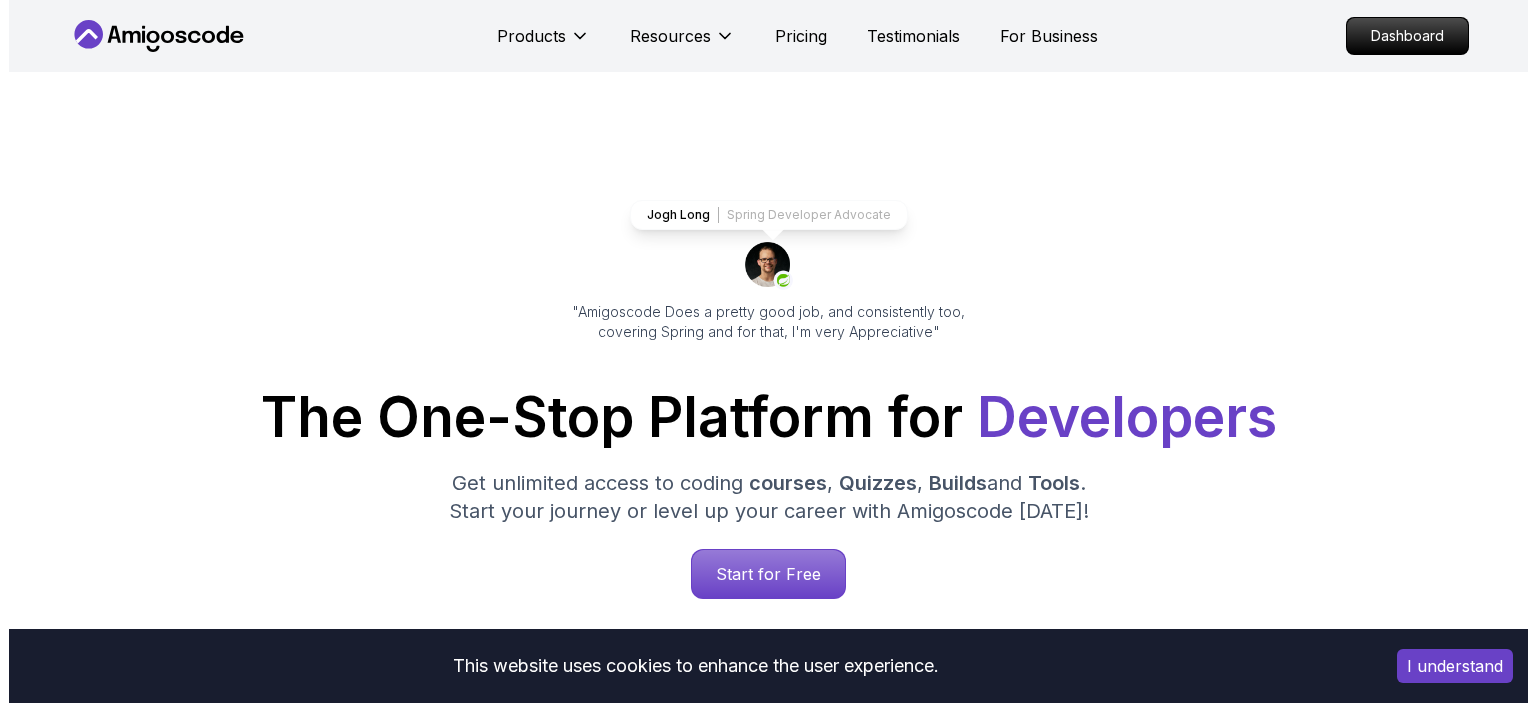 scroll, scrollTop: 0, scrollLeft: 0, axis: both 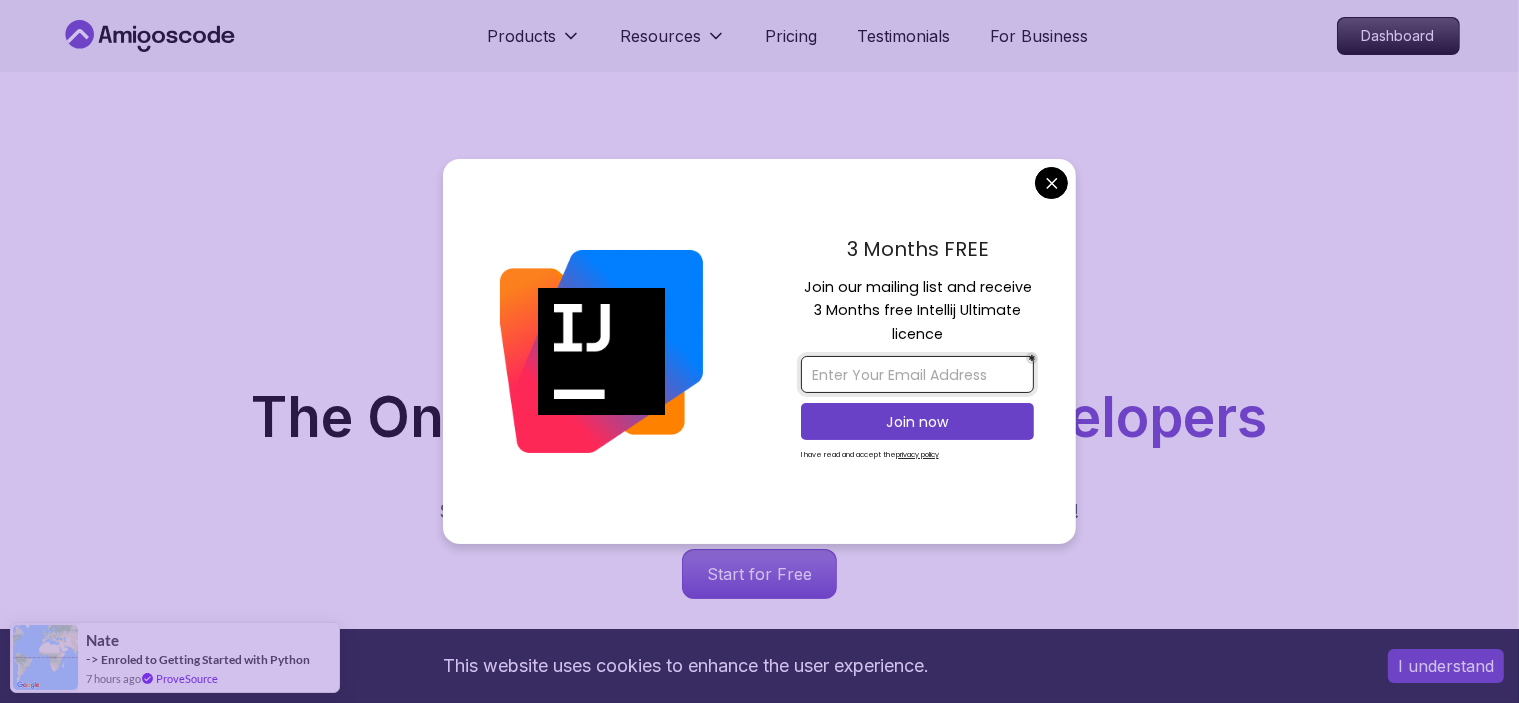 click at bounding box center [917, 374] 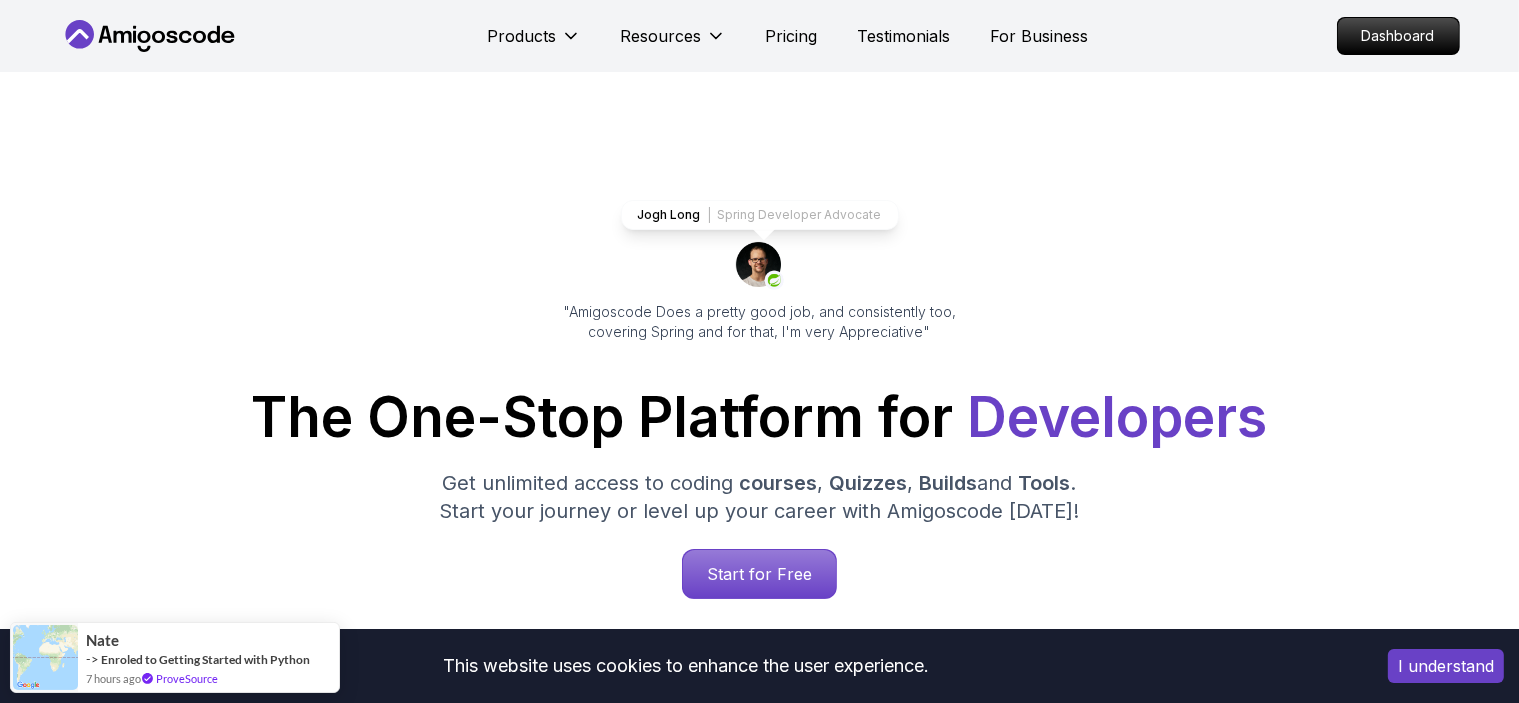click on "This website uses cookies to enhance the user experience. I understand Products Resources Pricing Testimonials For Business Dashboard Products Resources Pricing Testimonials For Business Dashboard Jogh Long Spring Developer Advocate "Amigoscode Does a pretty good job, and consistently too, covering Spring and for that, I'm very Appreciative" The One-Stop Platform for   Developers Get unlimited access to coding   courses ,   Quizzes ,   Builds  and   Tools . Start your journey or level up your career with Amigoscode [DATE]! Start for Free [URL][DOMAIN_NAME] OUR AMIGO STUDENTS WORK IN TOP COMPANIES Courses Builds Discover Amigoscode's Latest   Premium Courses! Get unlimited access to coding   courses ,   Quizzes ,   Builds  and   Tools . Start your journey or level up your career with Amigoscode [DATE]! Browse all  courses Advanced Spring Boot Pro Dive deep into Spring Boot with our advanced course, designed to take your skills from intermediate to expert level. NEW Spring Boot for Beginners Pro Pro" at bounding box center (759, 5860) 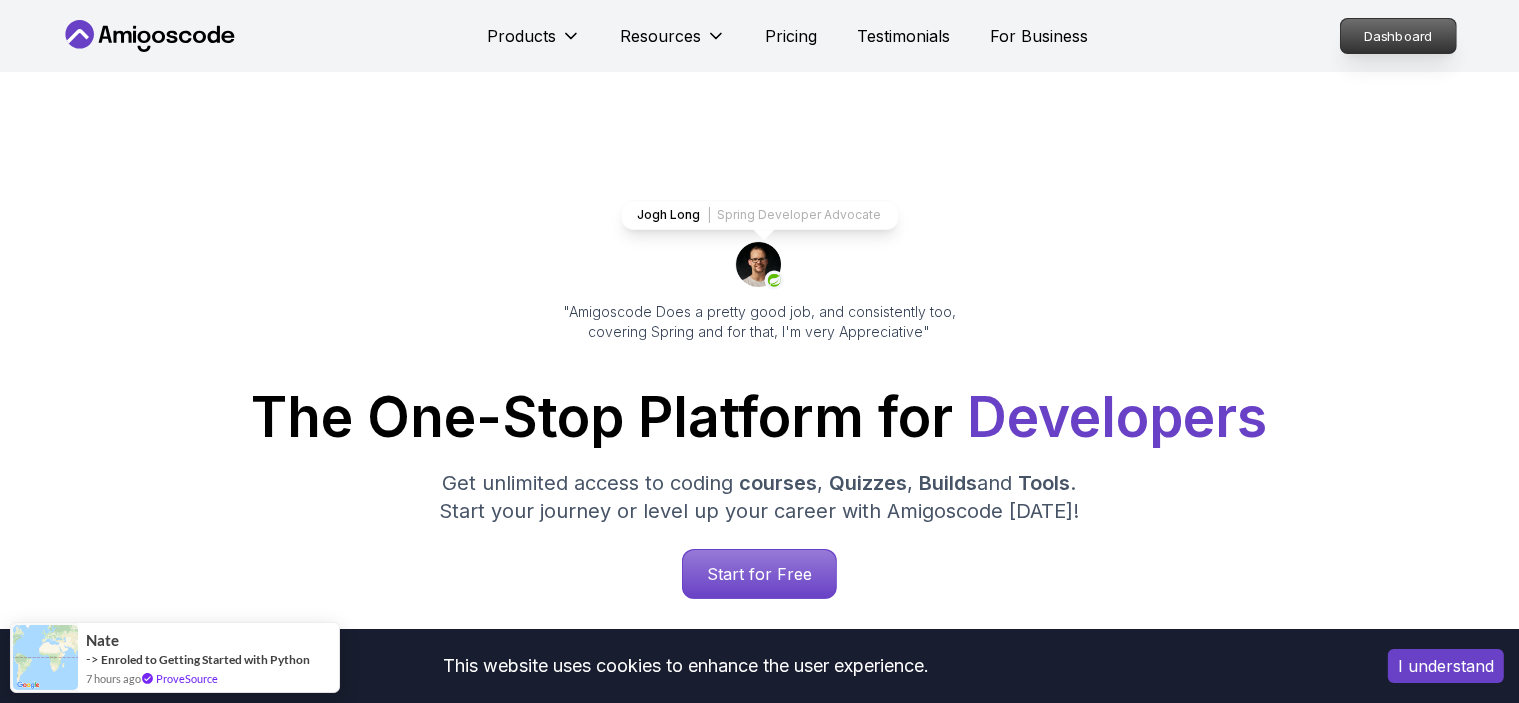click on "Dashboard" at bounding box center [1398, 36] 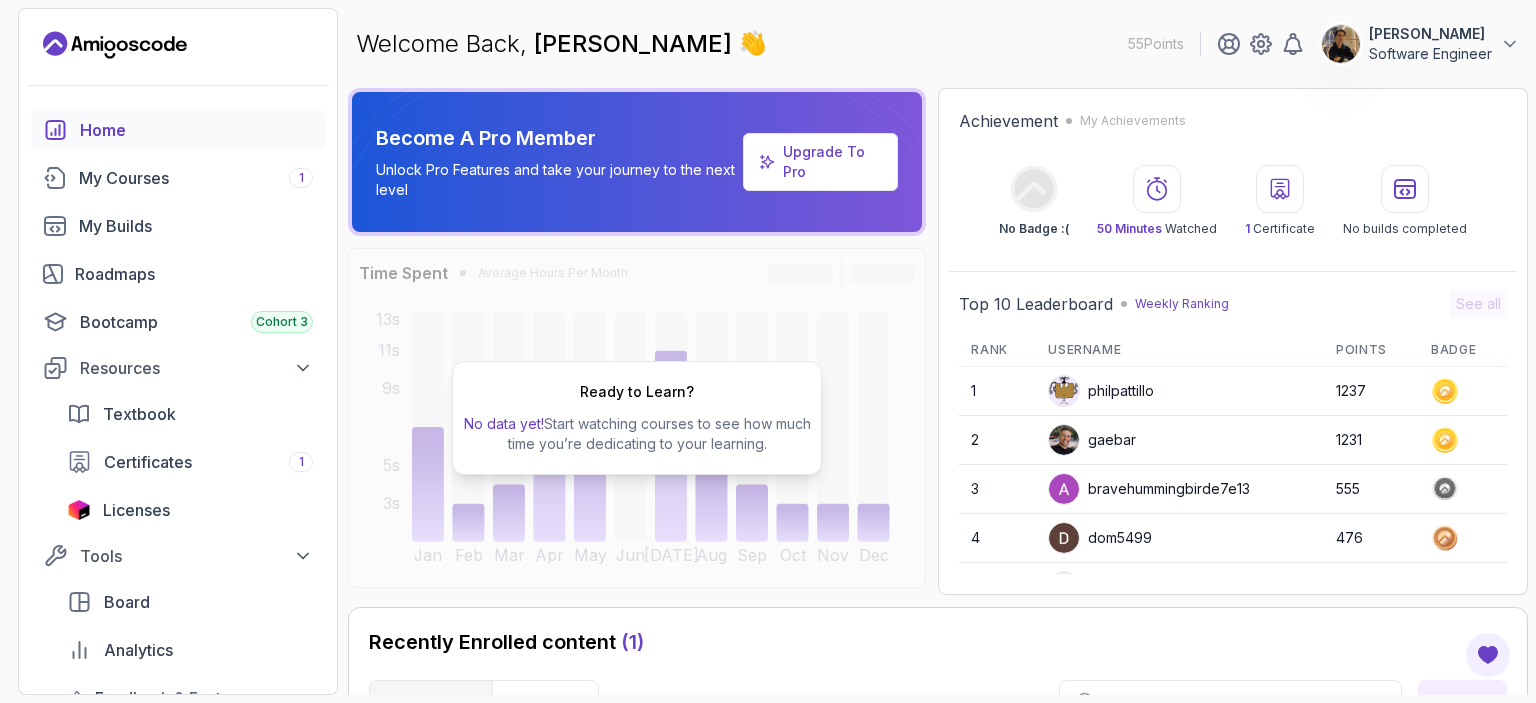 scroll, scrollTop: 153, scrollLeft: 0, axis: vertical 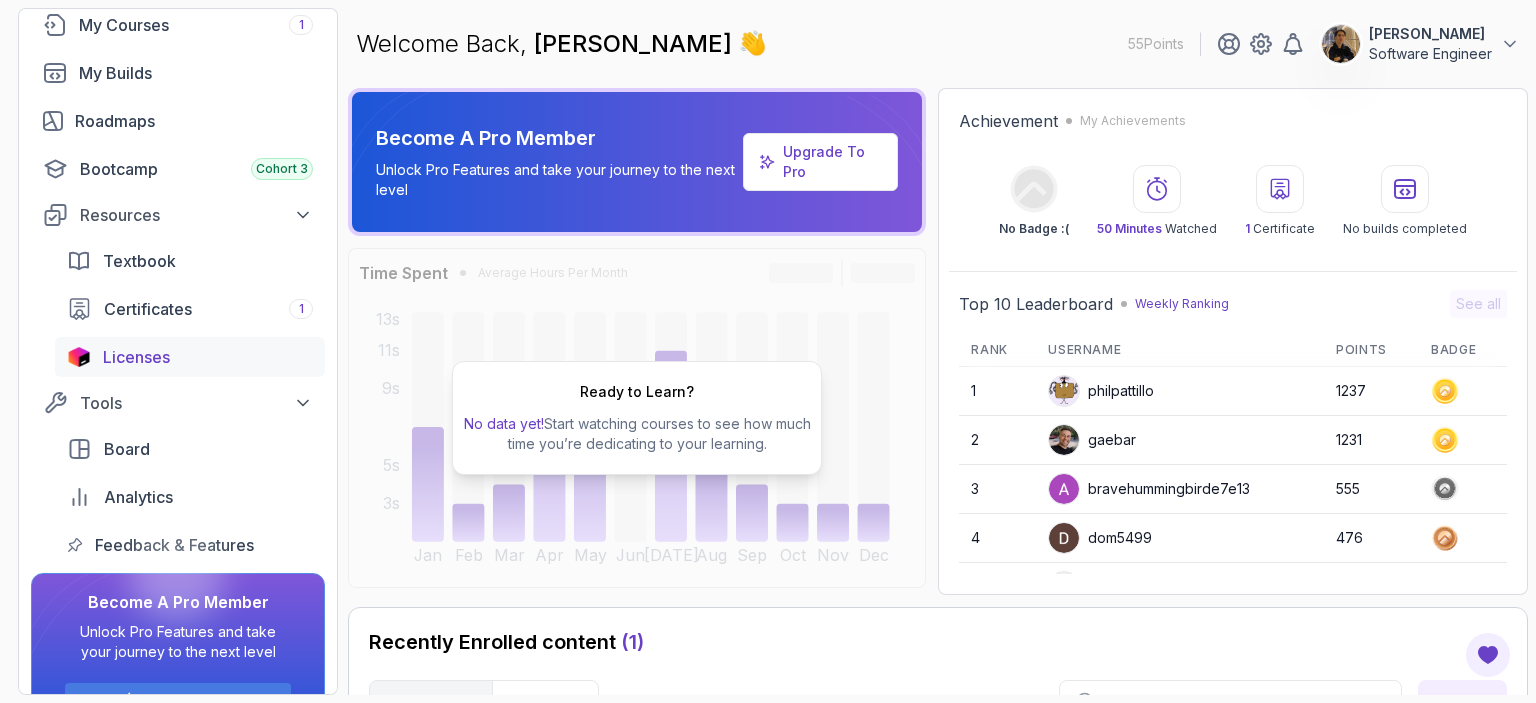 click on "Licenses" at bounding box center (208, 357) 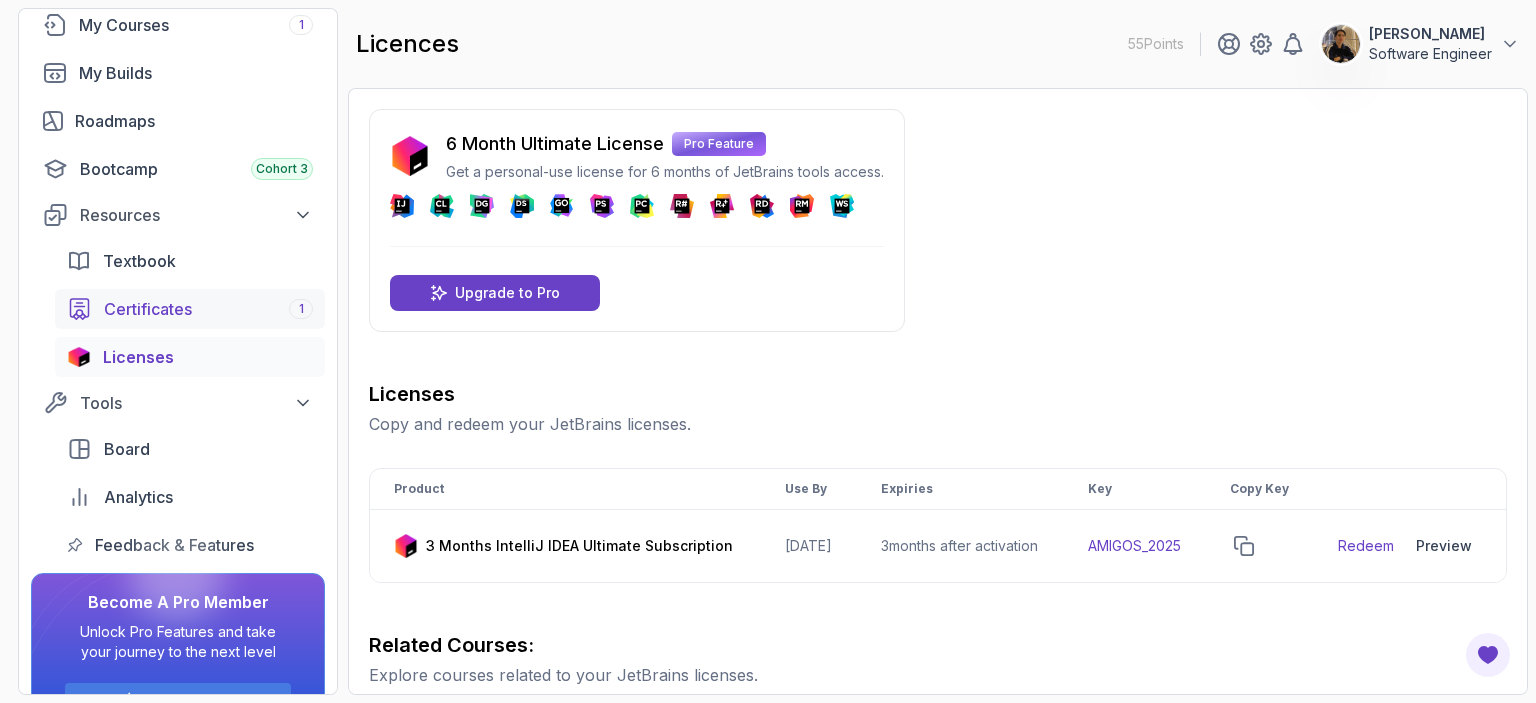 click on "Certificates 1" at bounding box center (208, 309) 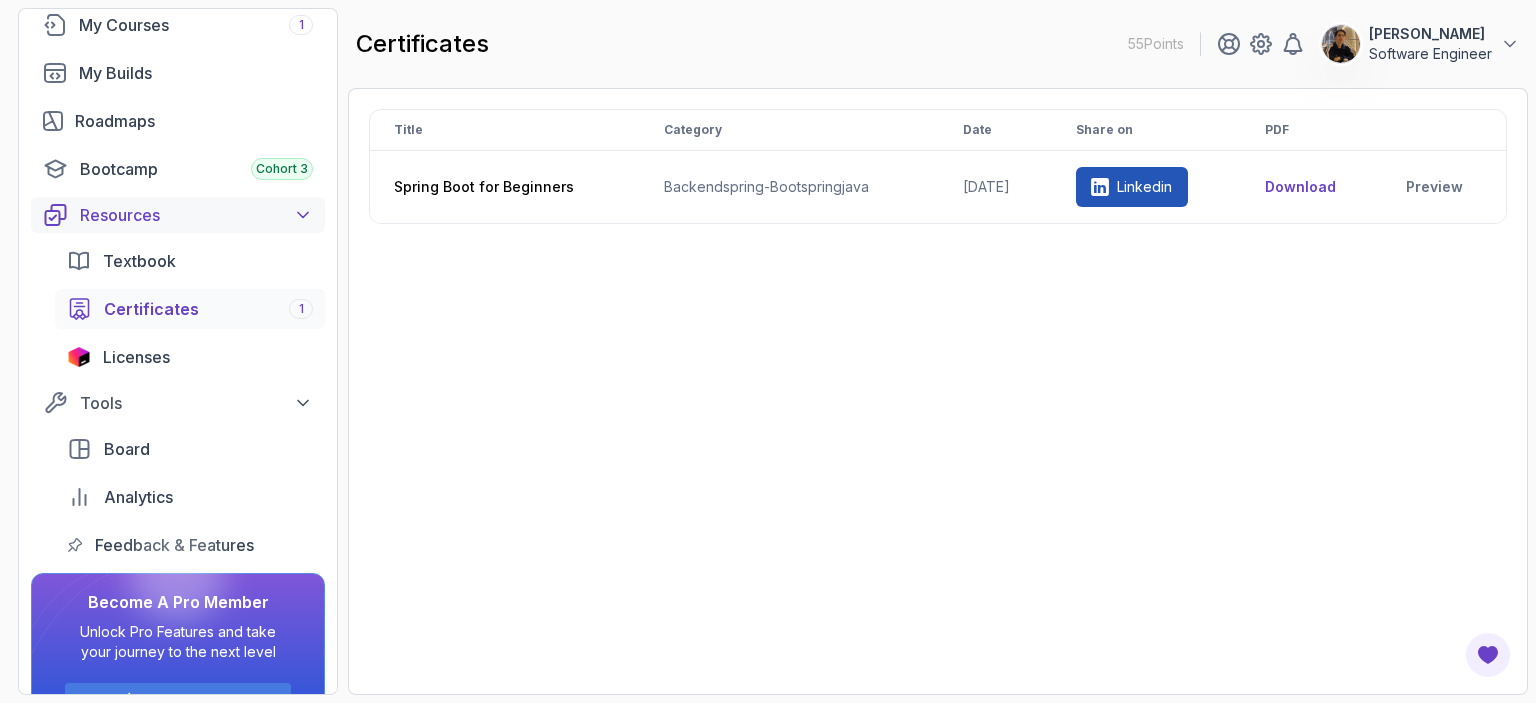 click on "Resources" at bounding box center (178, 215) 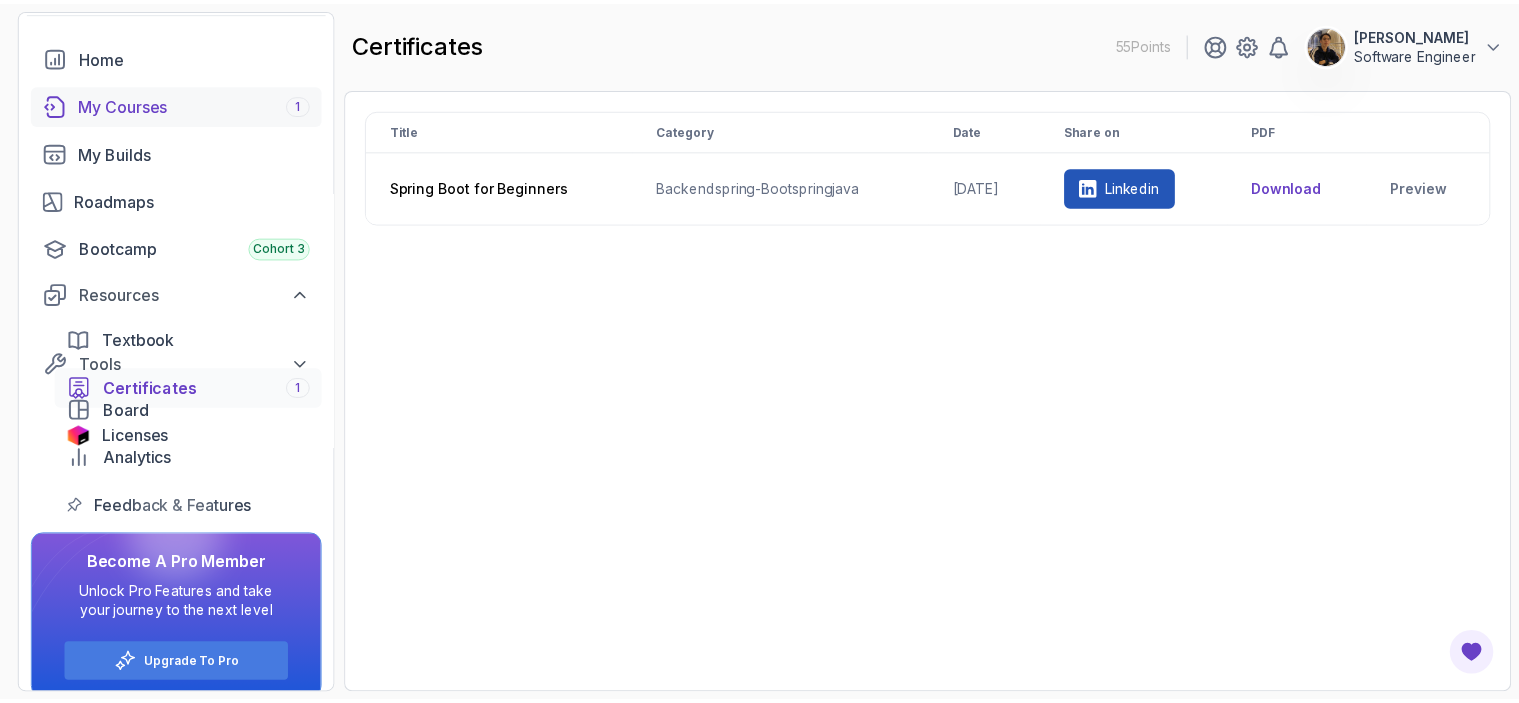 scroll, scrollTop: 66, scrollLeft: 0, axis: vertical 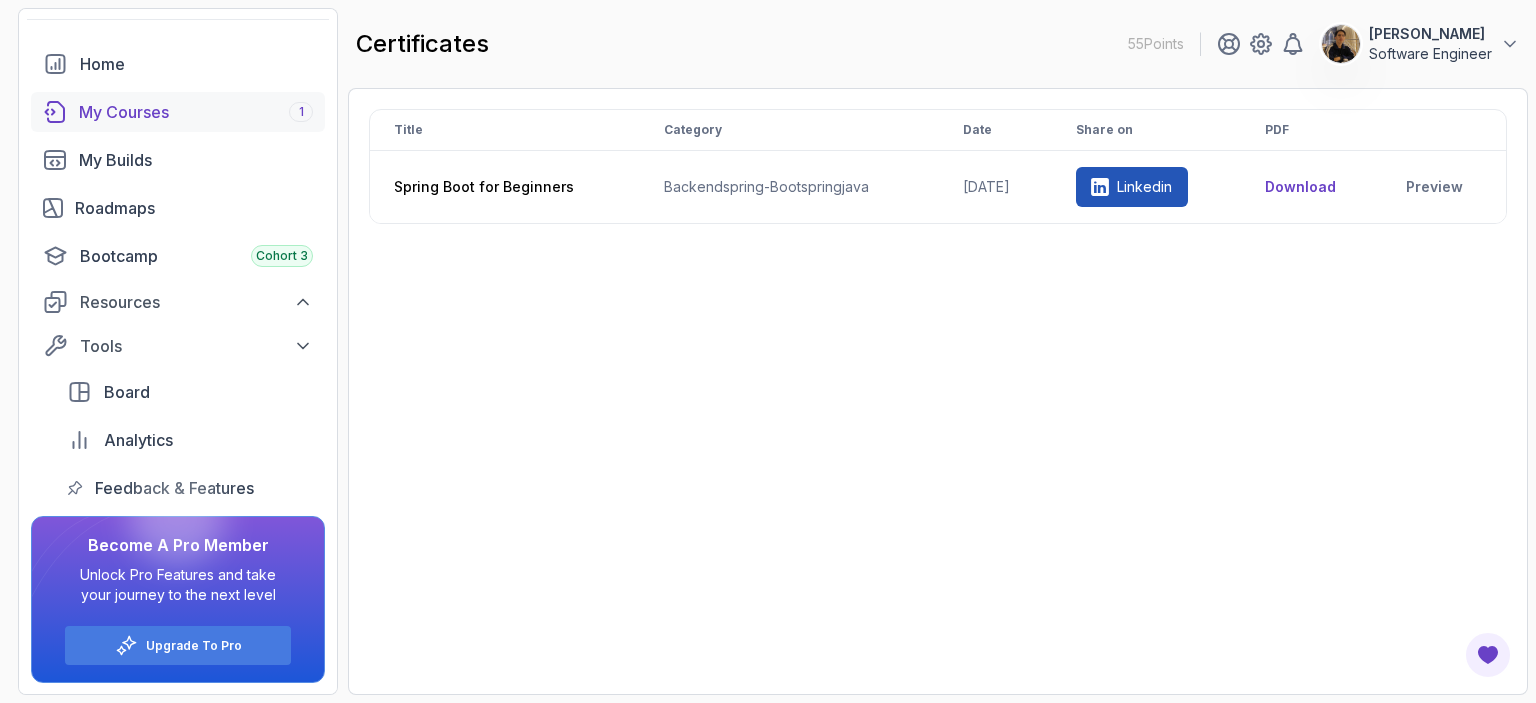 click on "My Courses 1" at bounding box center (196, 112) 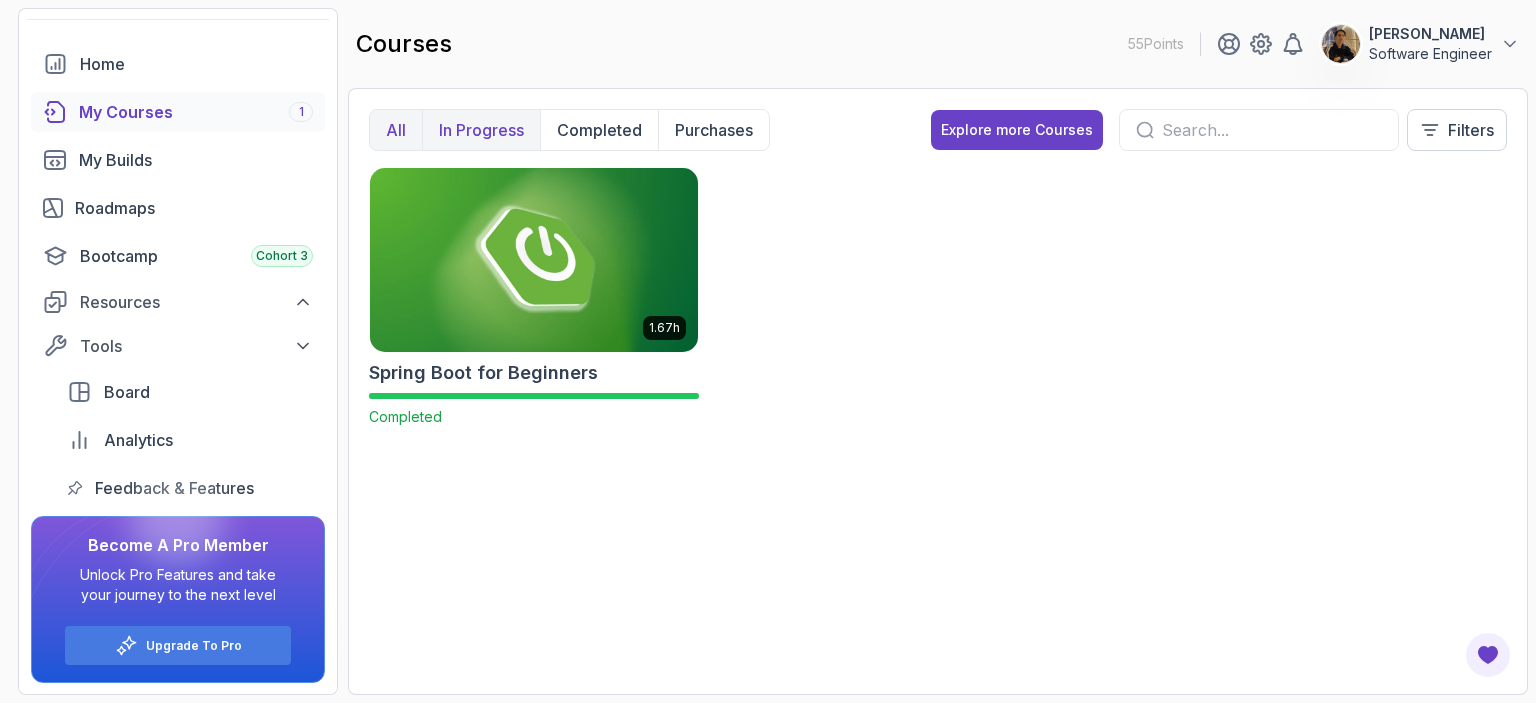 click on "In Progress" at bounding box center (481, 130) 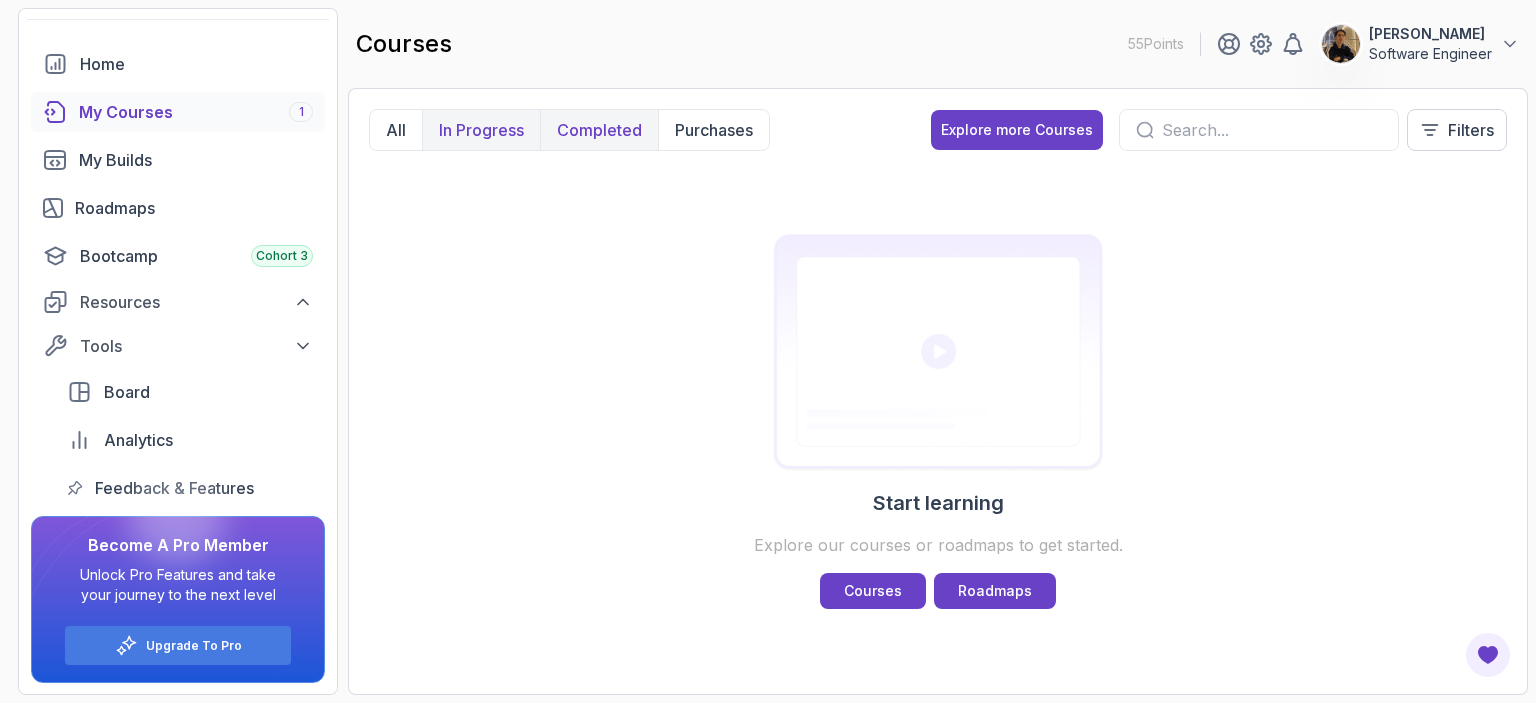 click on "Completed" at bounding box center (599, 130) 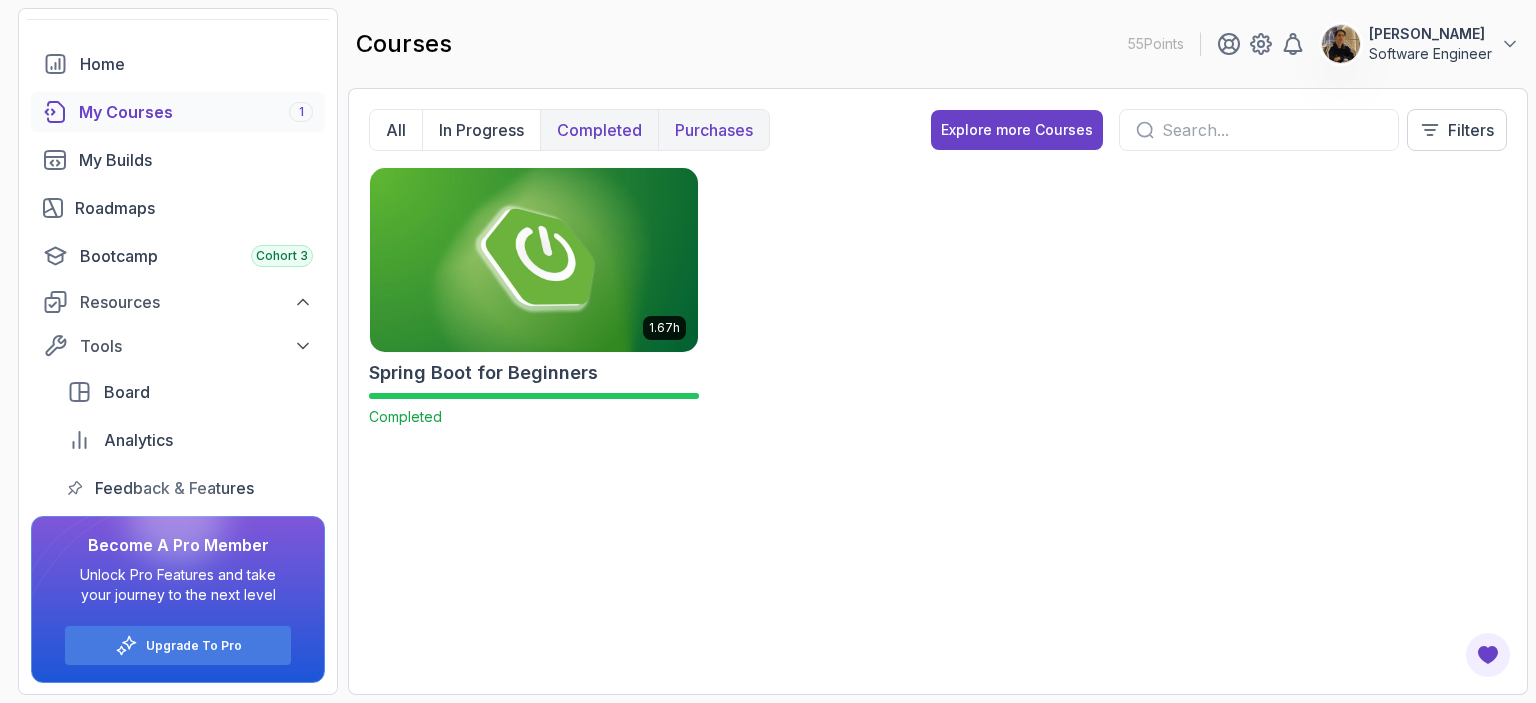 click on "Purchases" at bounding box center (714, 130) 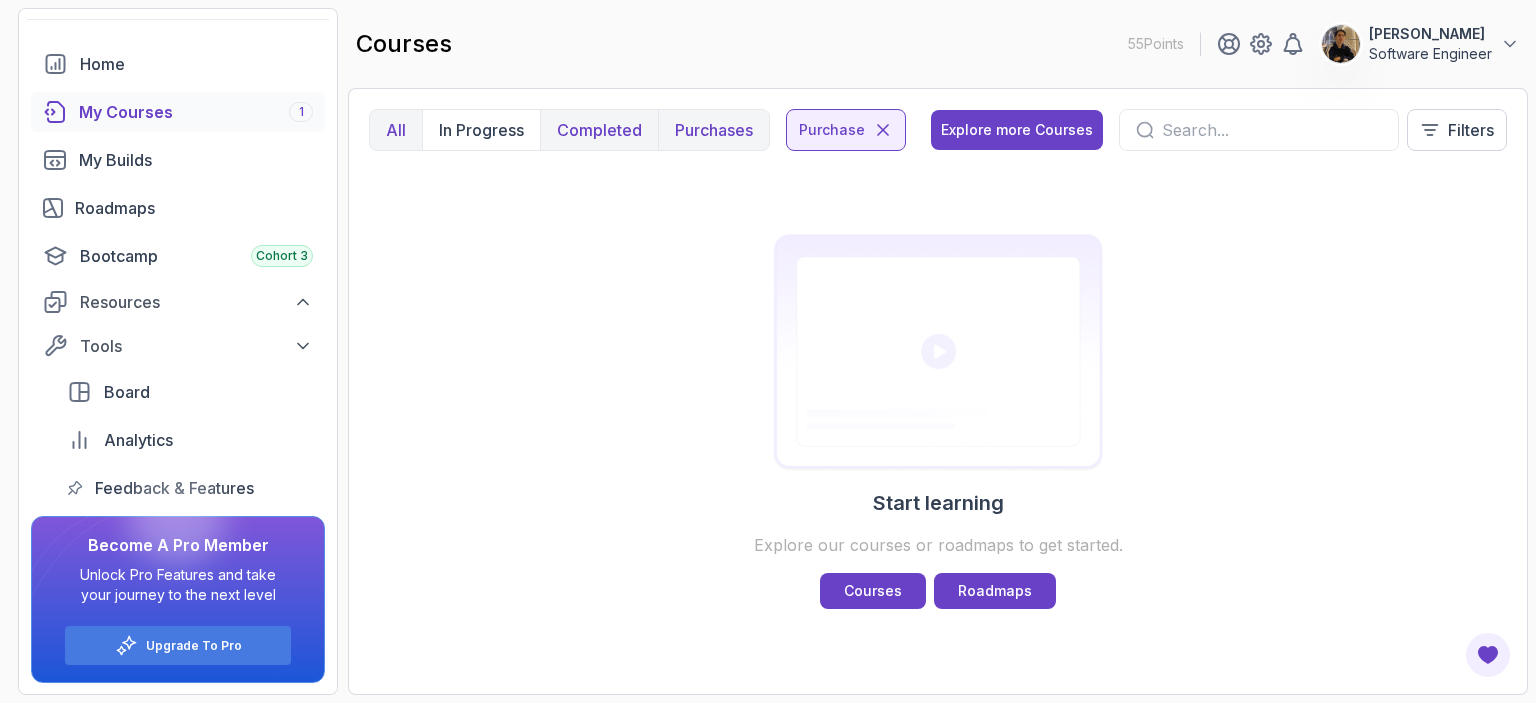 click on "All" at bounding box center (396, 130) 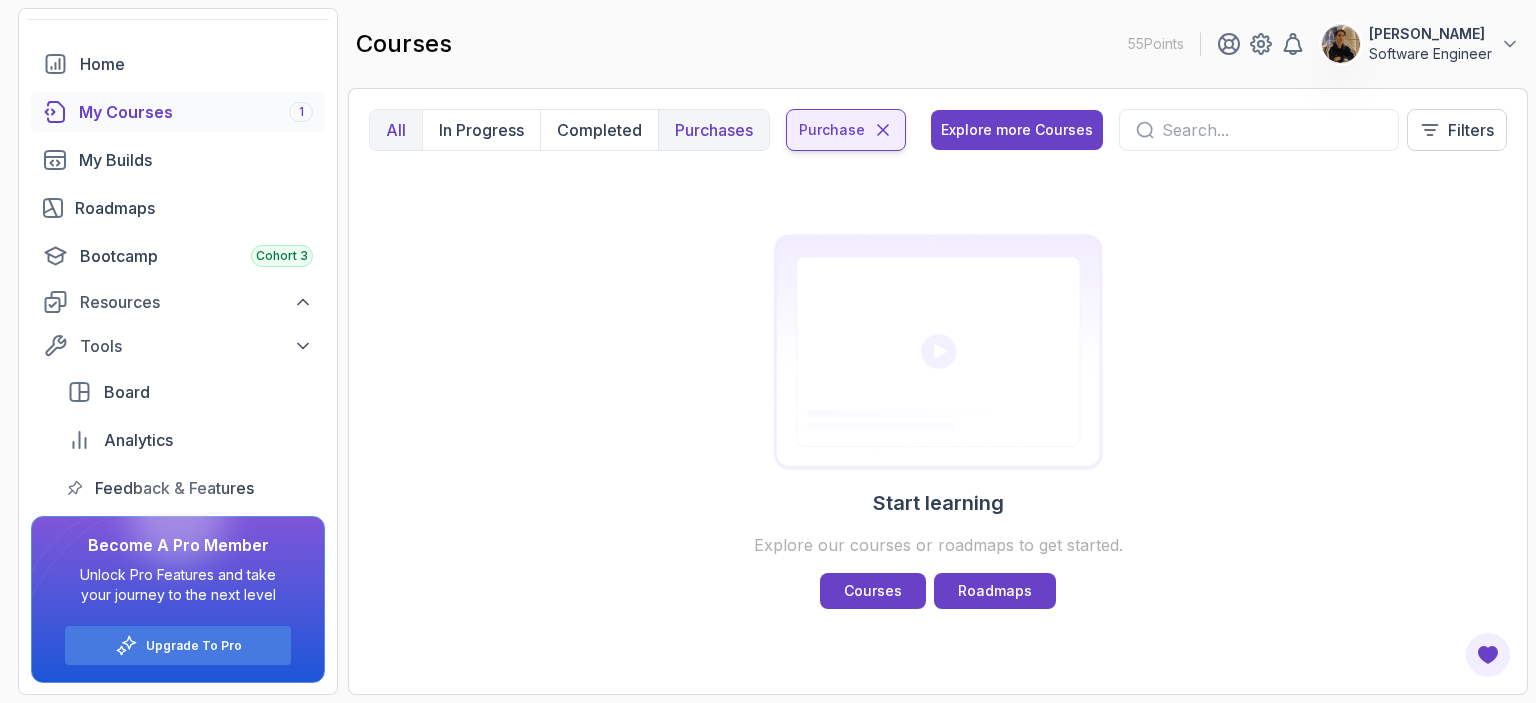 click on "purchase" at bounding box center (846, 130) 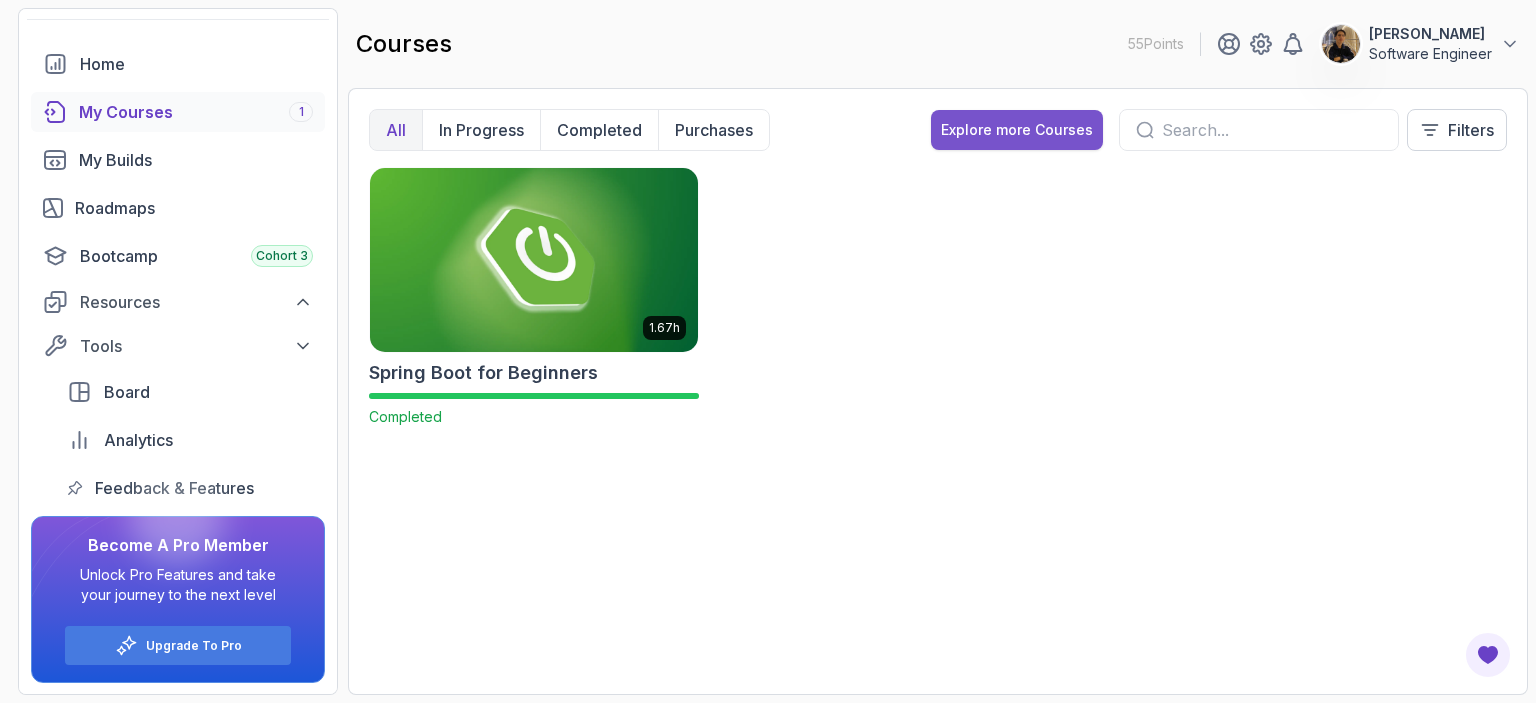 click on "Explore more Courses" at bounding box center [1017, 130] 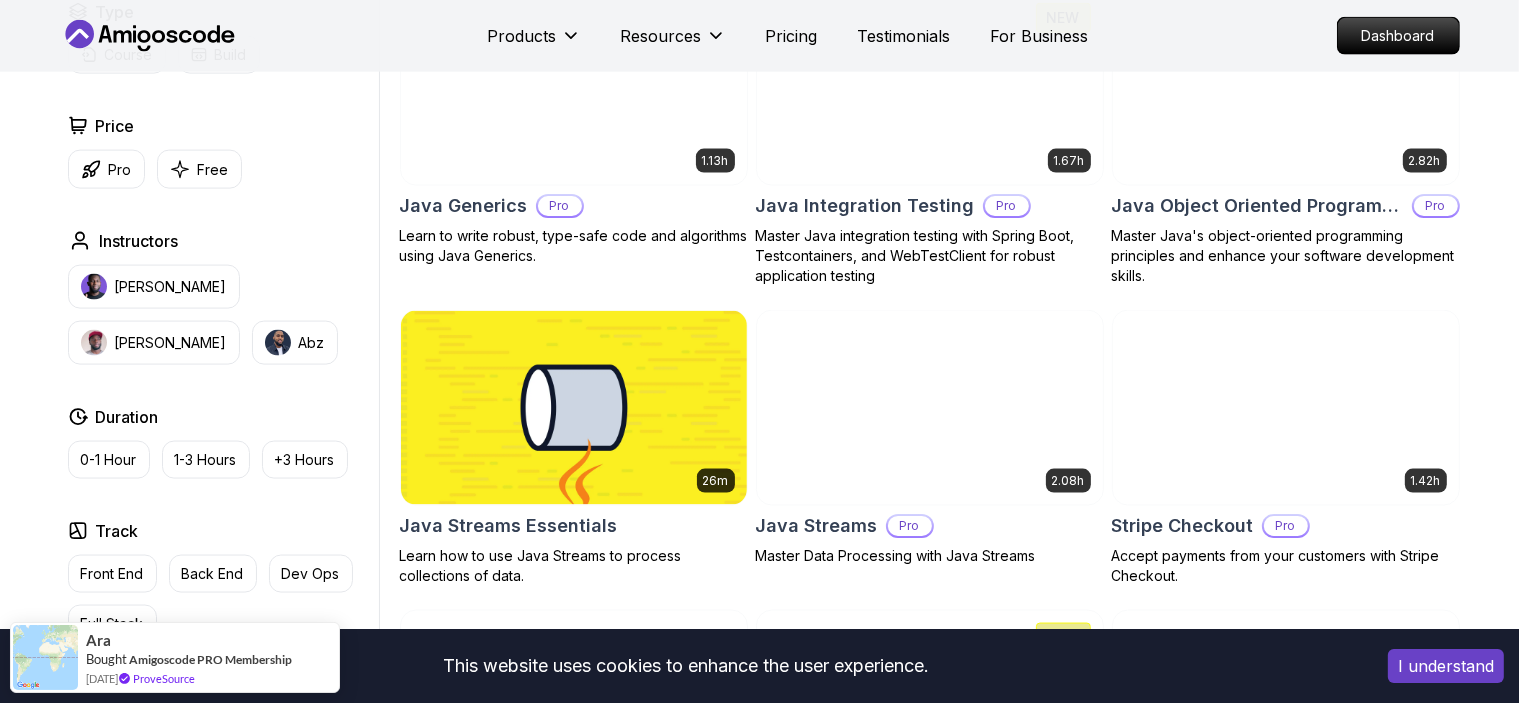 scroll, scrollTop: 2956, scrollLeft: 0, axis: vertical 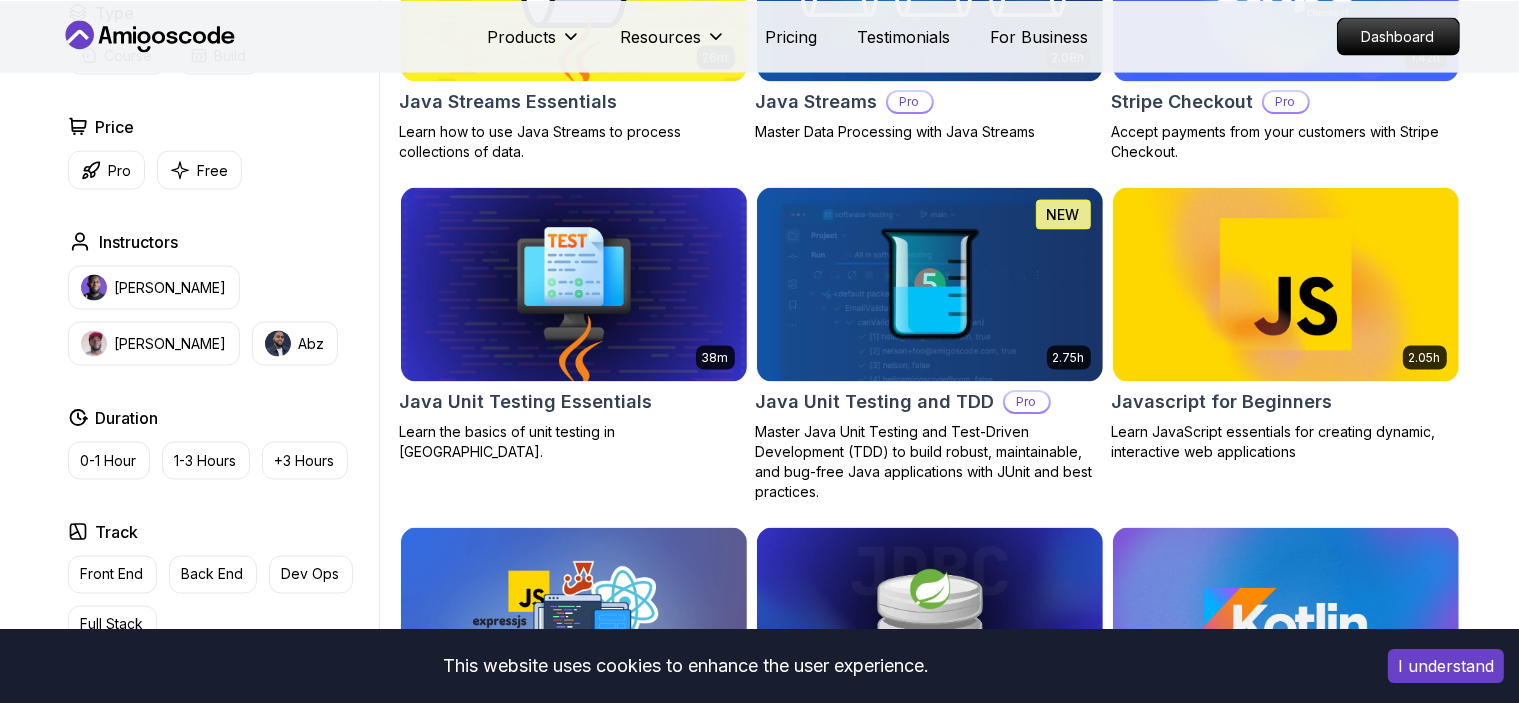 click on "I understand" at bounding box center [1446, 666] 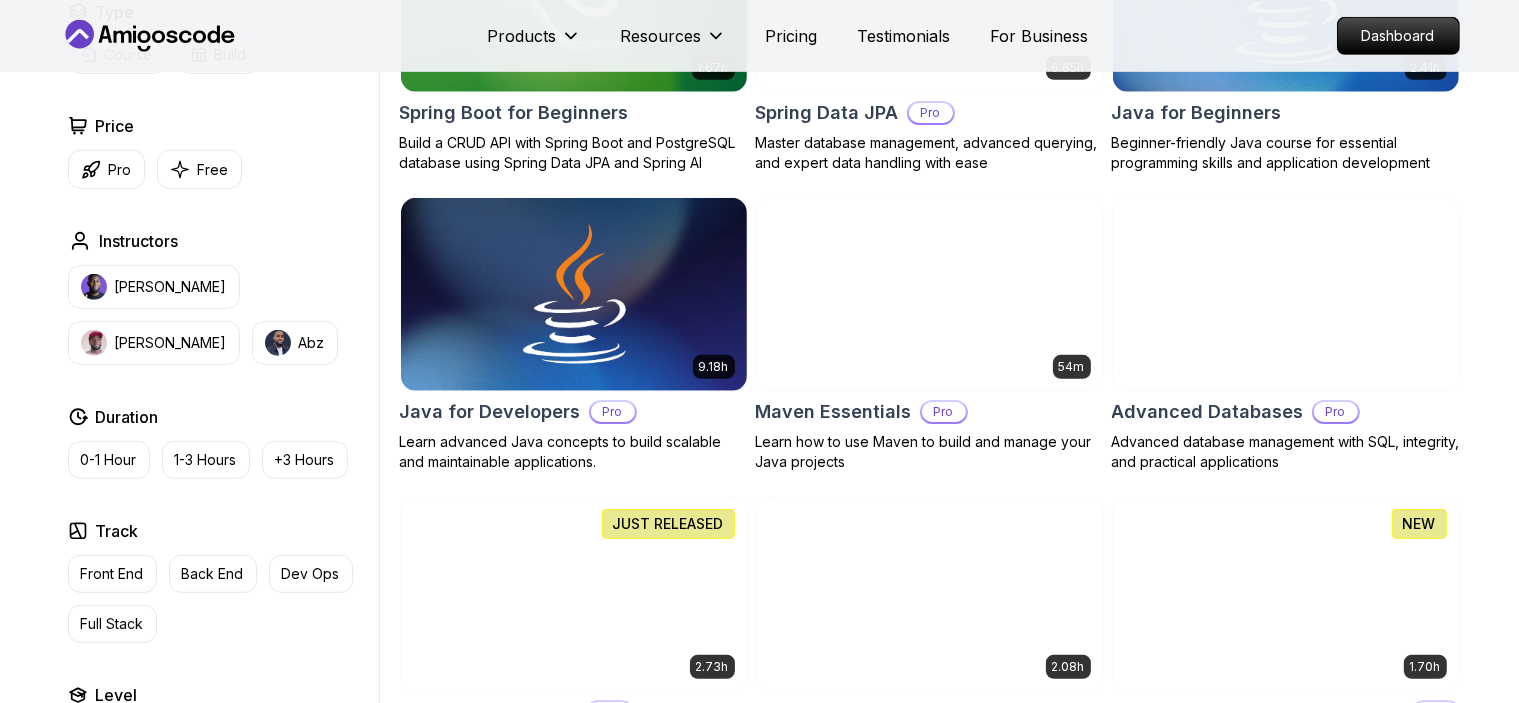 scroll, scrollTop: 0, scrollLeft: 0, axis: both 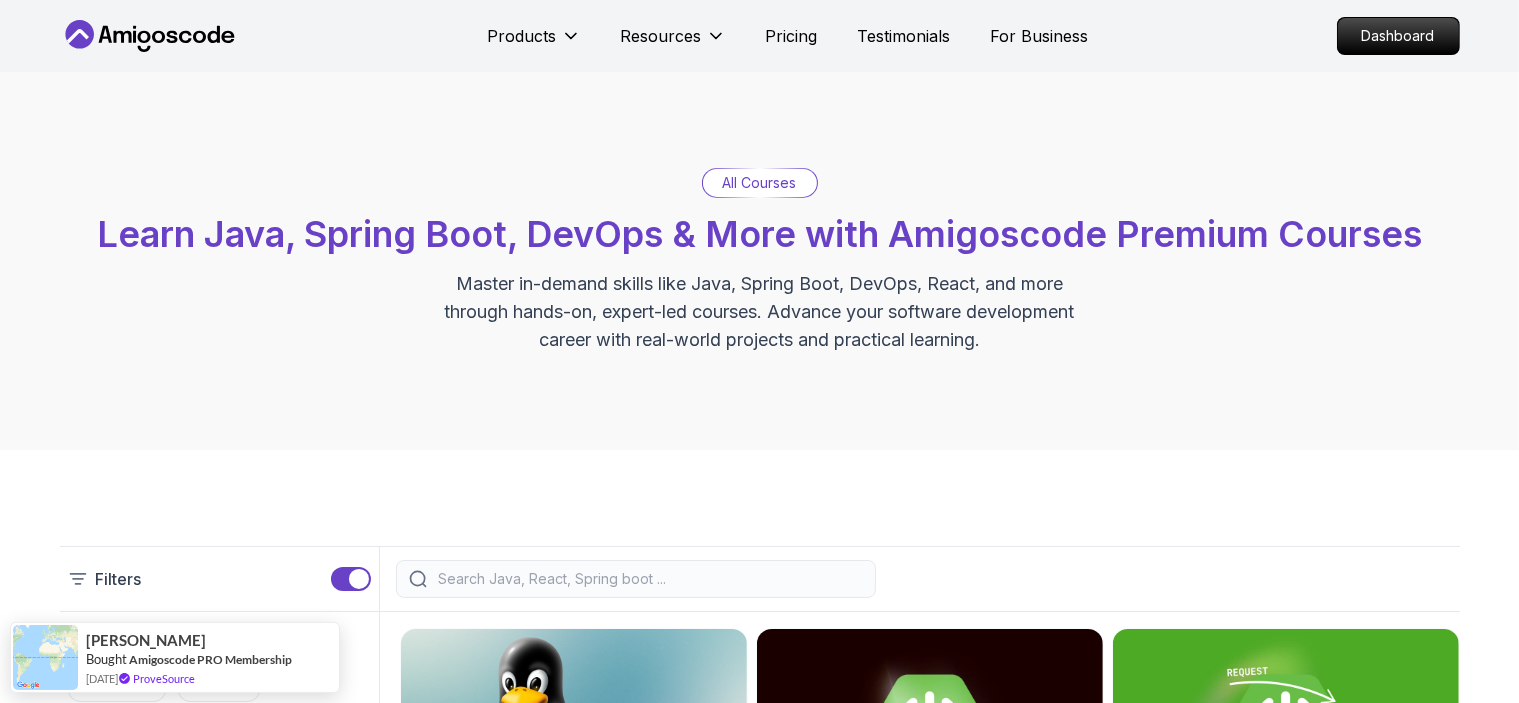 click on "Products Resources Pricing Testimonials For Business" at bounding box center [788, 36] 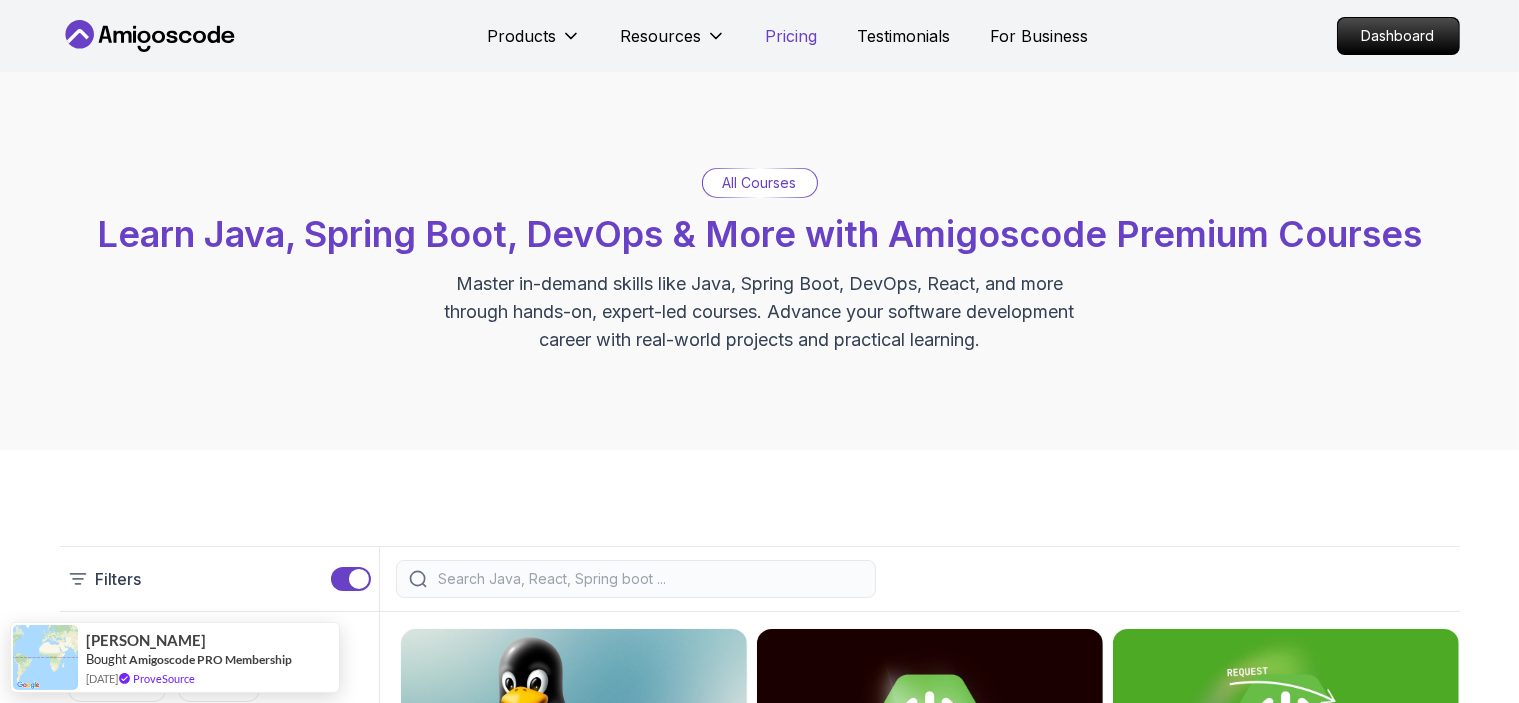 click on "Pricing" at bounding box center [792, 36] 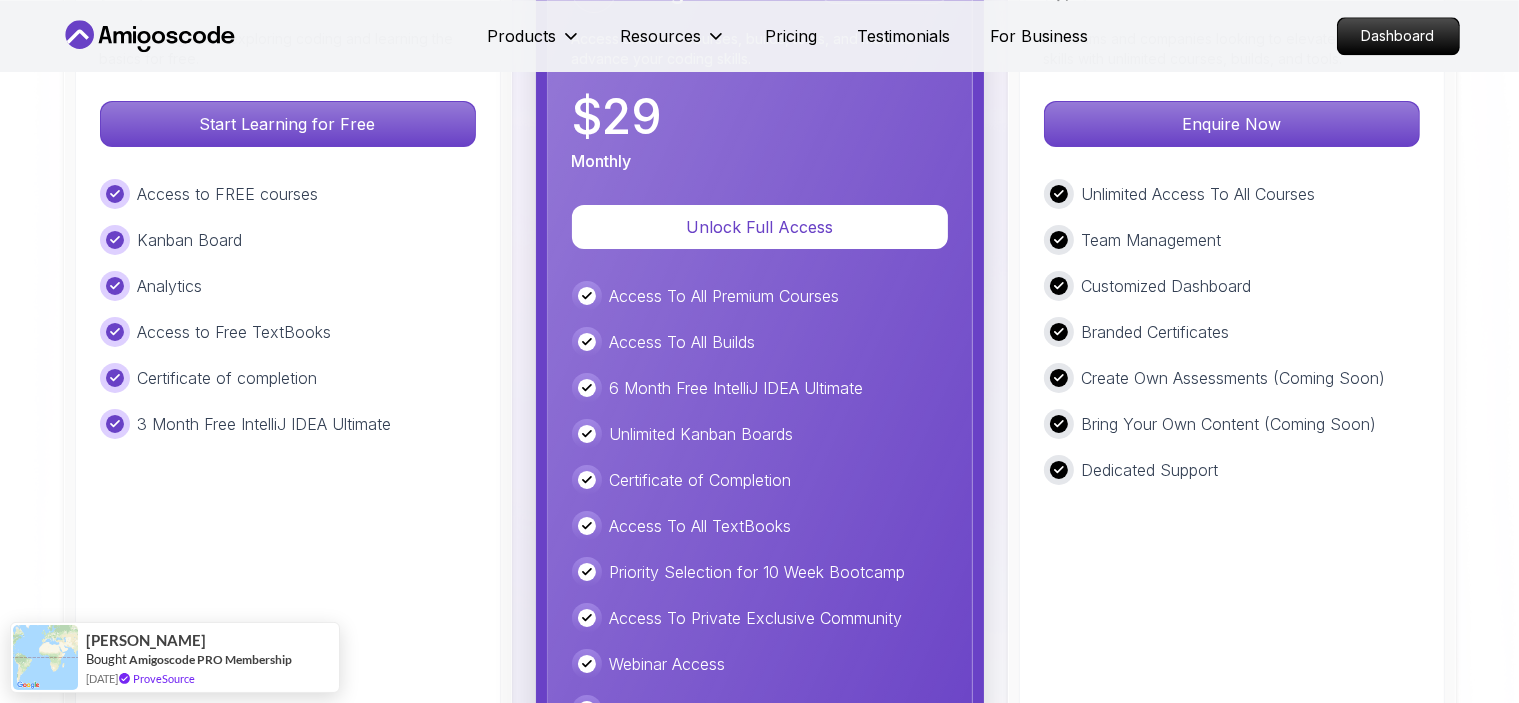 scroll, scrollTop: 4606, scrollLeft: 0, axis: vertical 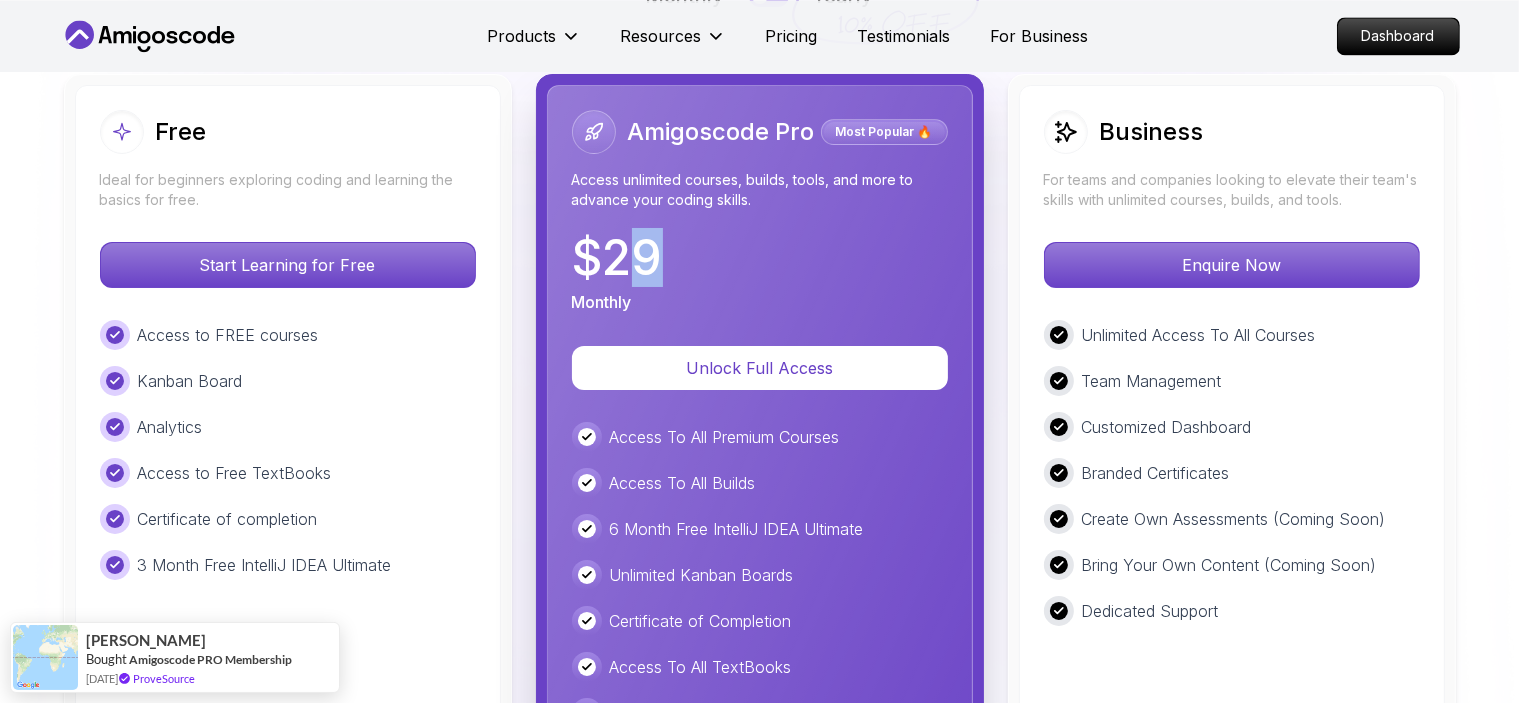 drag, startPoint x: 618, startPoint y: 342, endPoint x: 811, endPoint y: 351, distance: 193.20973 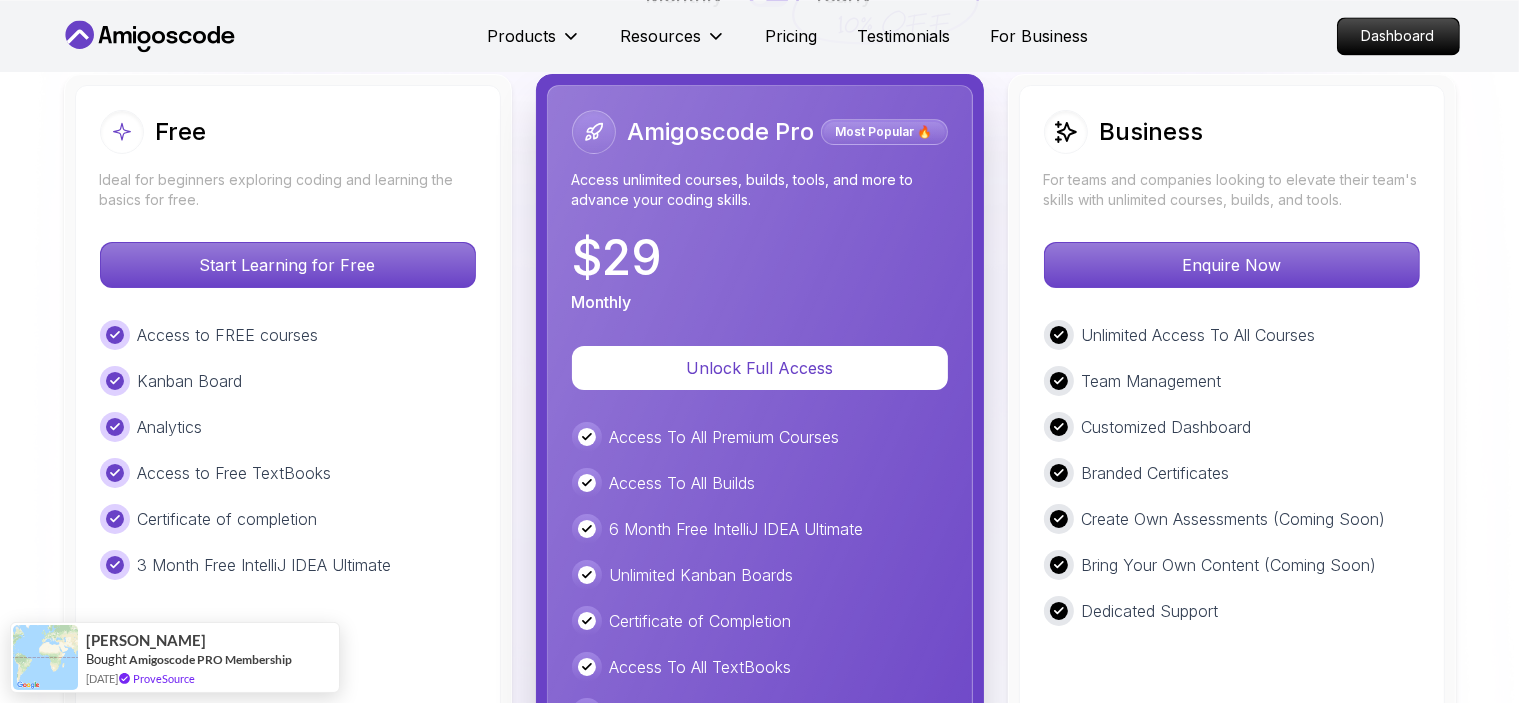 click on "Amigoscode Pro Most Popular 🔥 Access unlimited courses, builds, tools, and more to advance your coding skills. $ 29 Monthly Unlock Full Access Access To All Premium Courses Access To All Builds 6 Month Free IntelliJ IDEA Ultimate Unlimited Kanban Boards Certificate of Completion Access To All TextBooks Priority Selection for 10 Week Bootcamp Access To Private Exclusive Community Webinar Access Code Reviews Try for FREE 🎓 Career-ready content 💰 Less than $1/day" at bounding box center (760, 557) 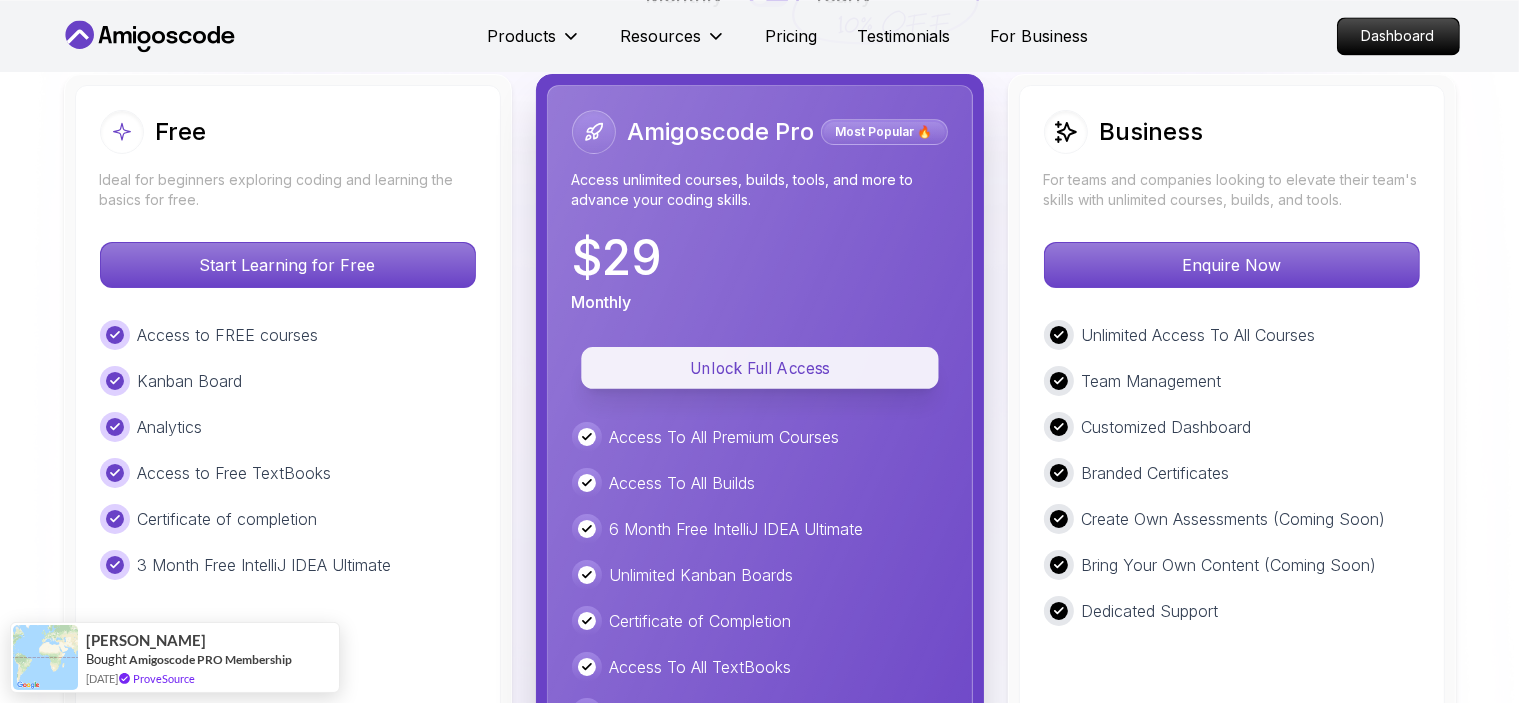 click on "Unlock Full Access" at bounding box center [760, 367] 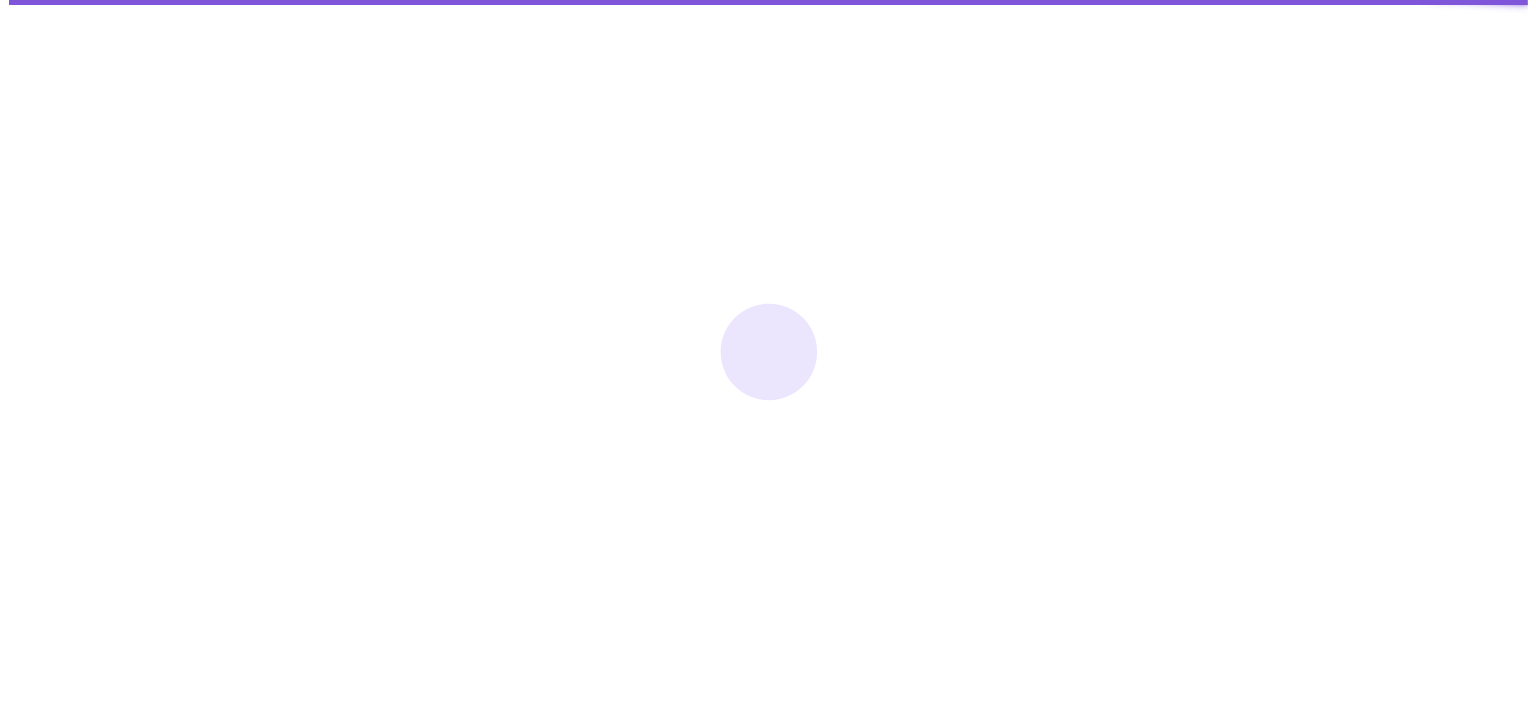 scroll, scrollTop: 0, scrollLeft: 0, axis: both 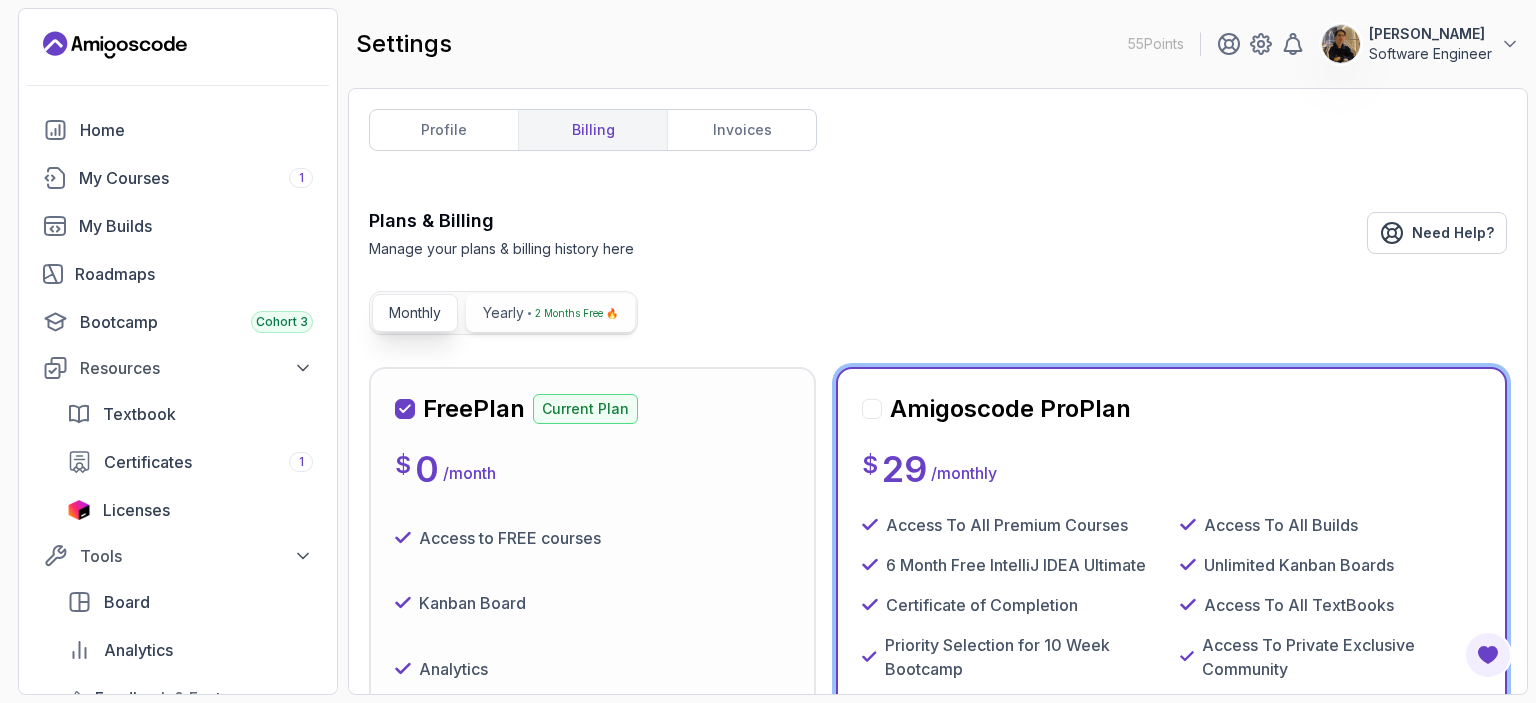 click on "Yearly 2 Months Free 🔥" at bounding box center [550, 313] 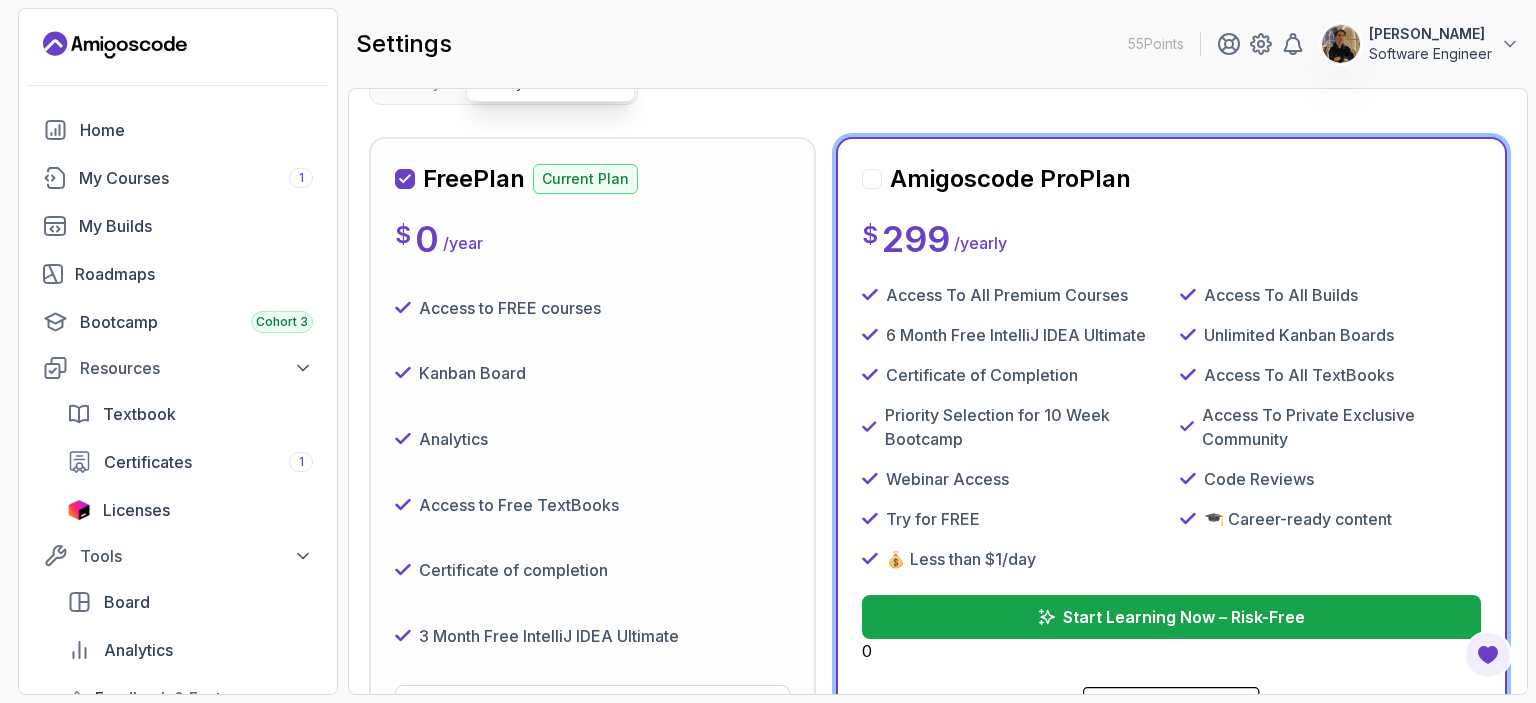 scroll, scrollTop: 76, scrollLeft: 0, axis: vertical 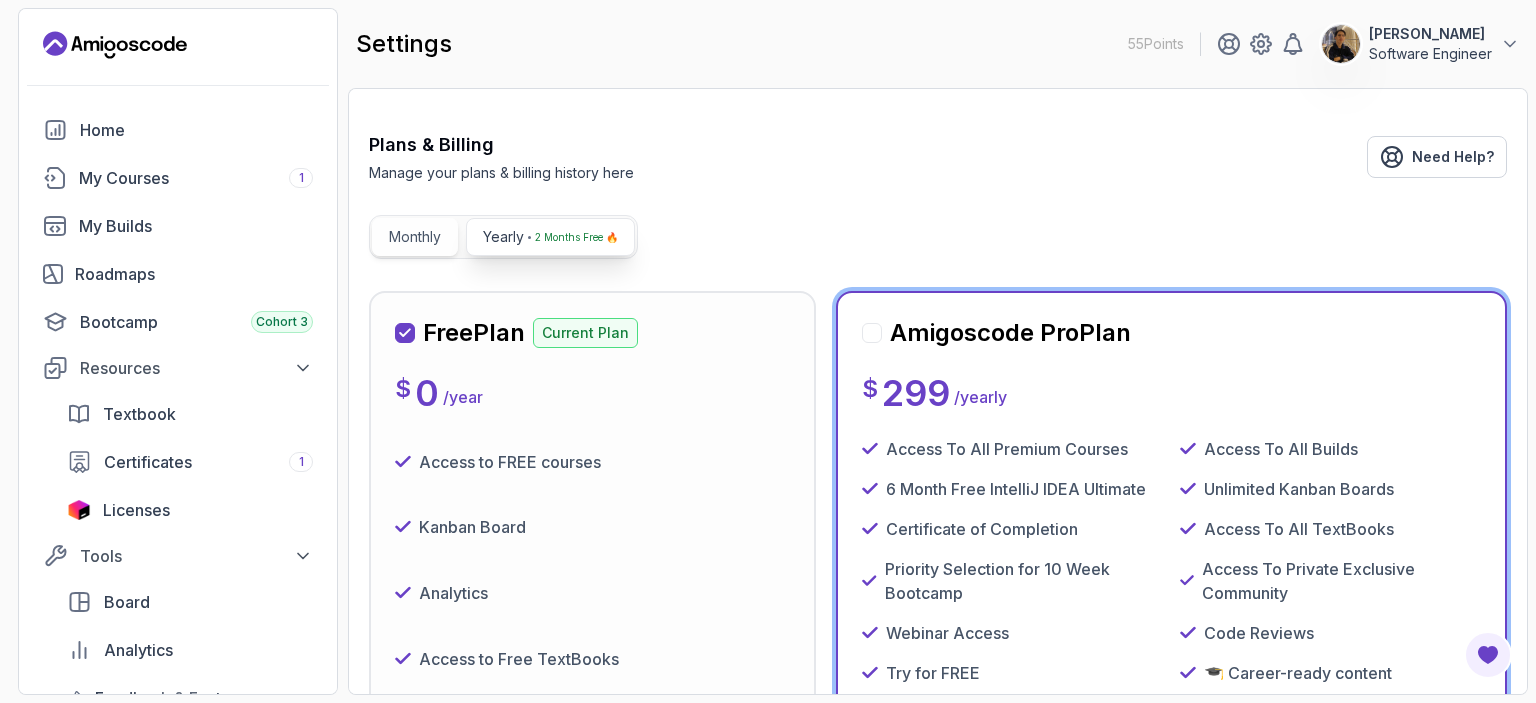 click on "Monthly" at bounding box center (415, 237) 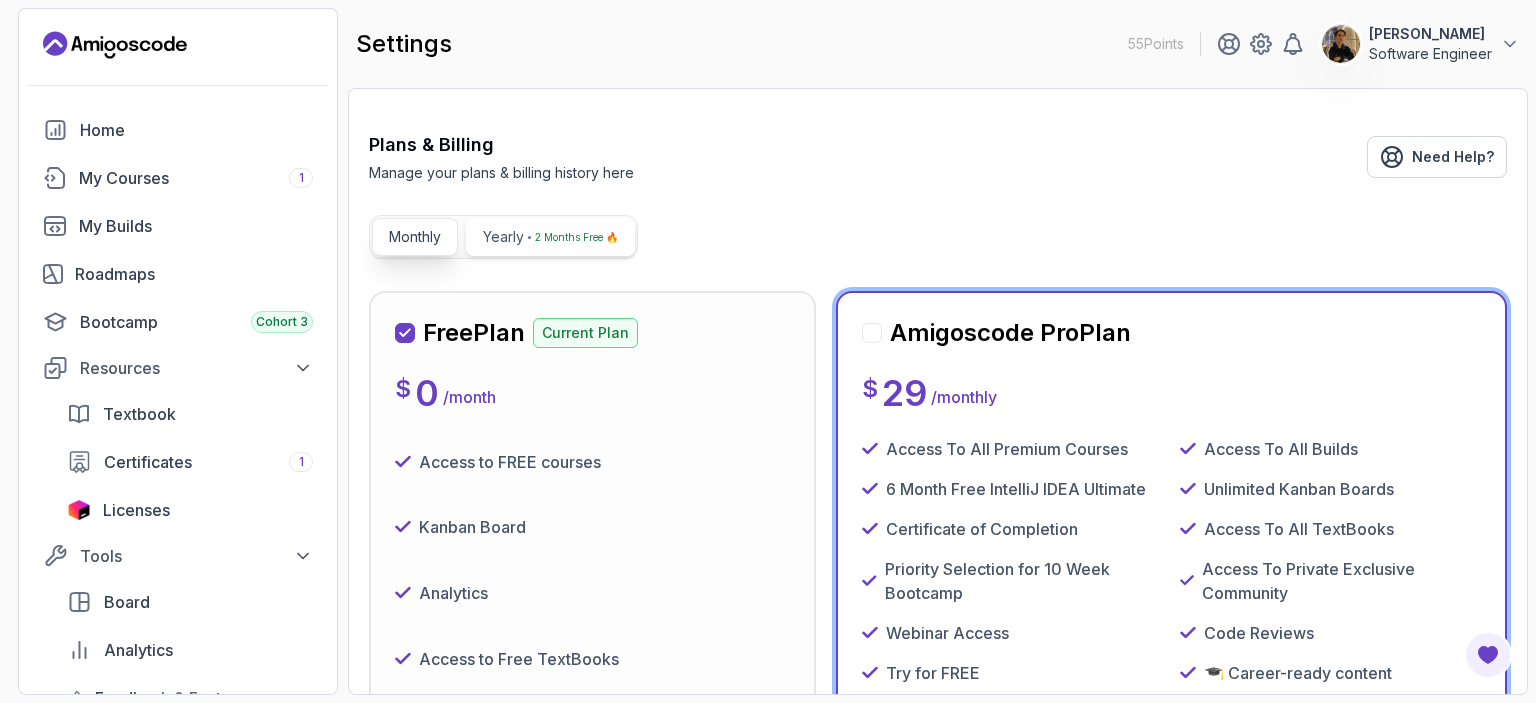 click on "2 Months Free 🔥" at bounding box center [576, 237] 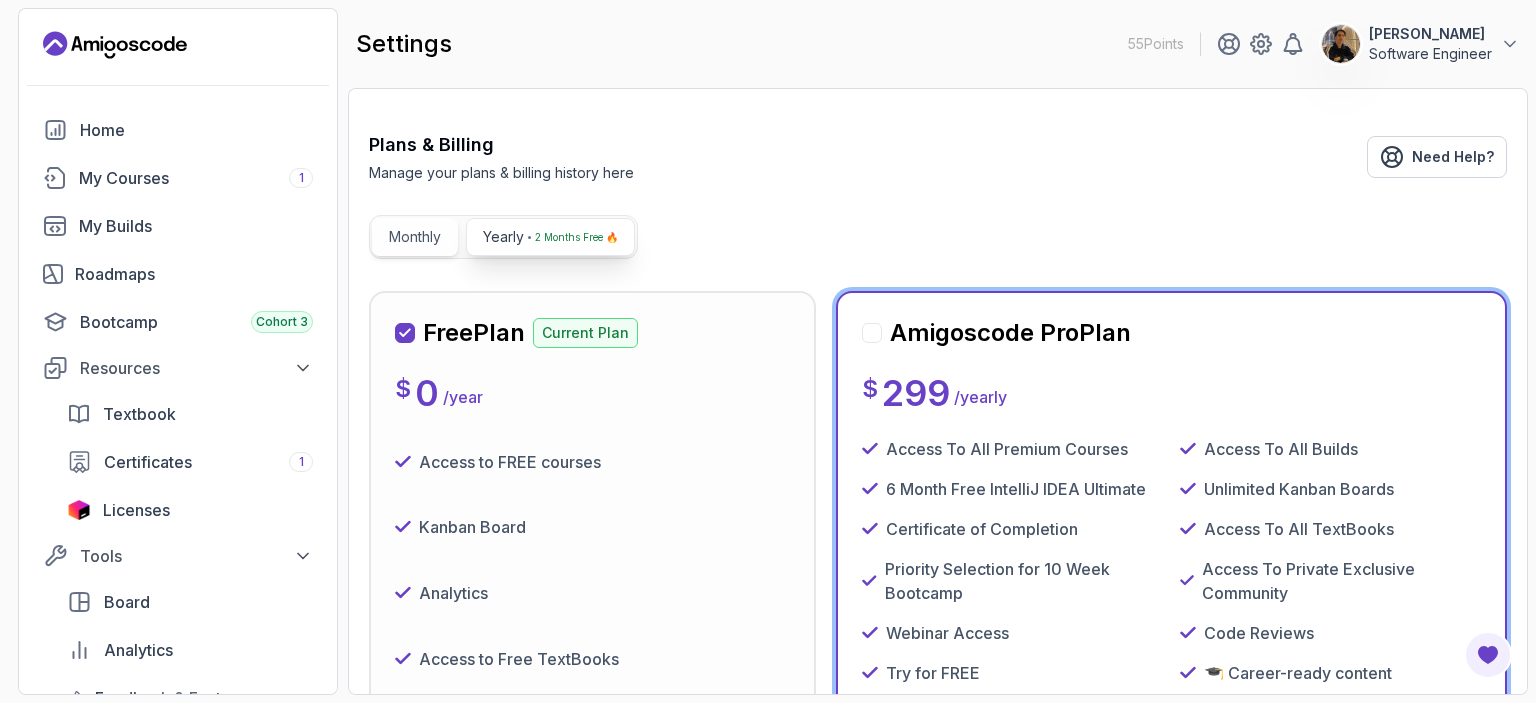 click on "Monthly" at bounding box center (415, 237) 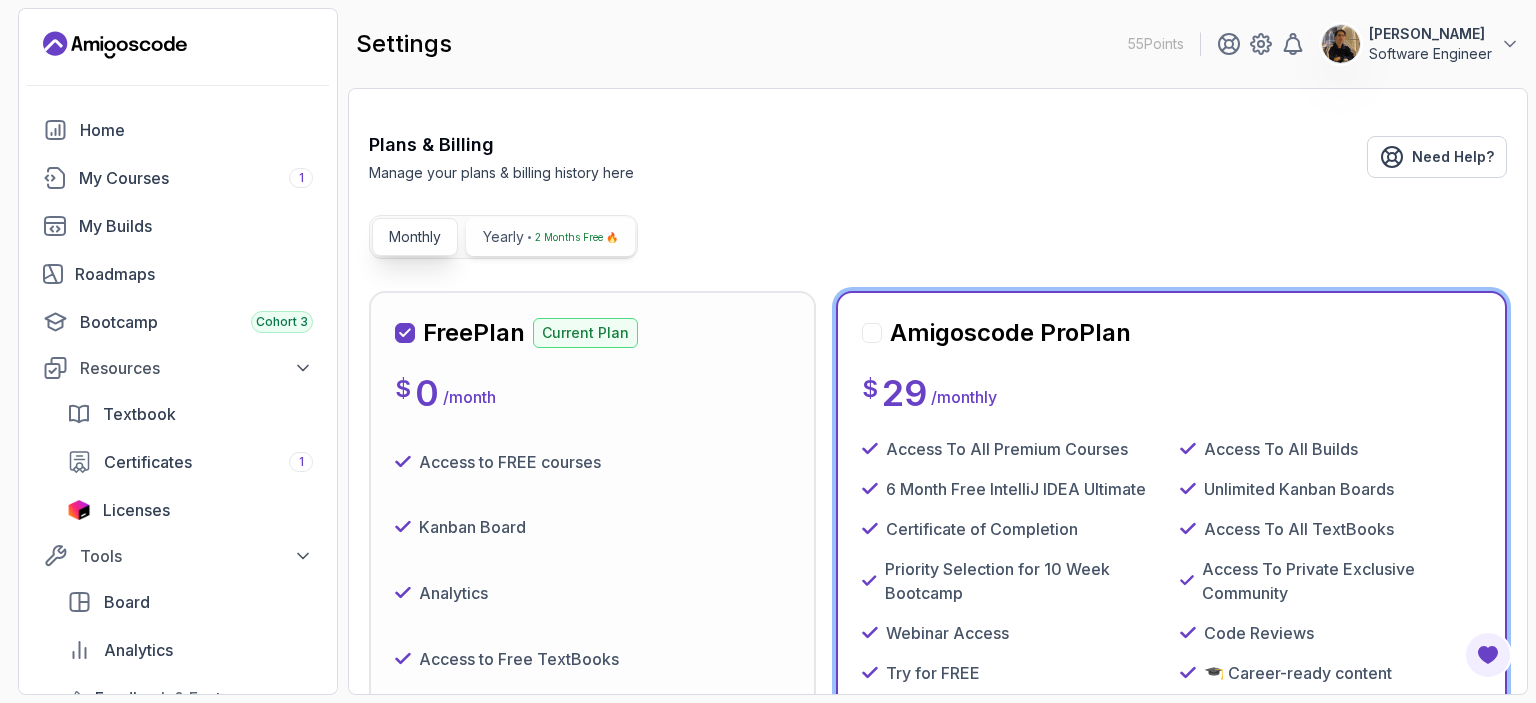 click on "Yearly" at bounding box center (503, 237) 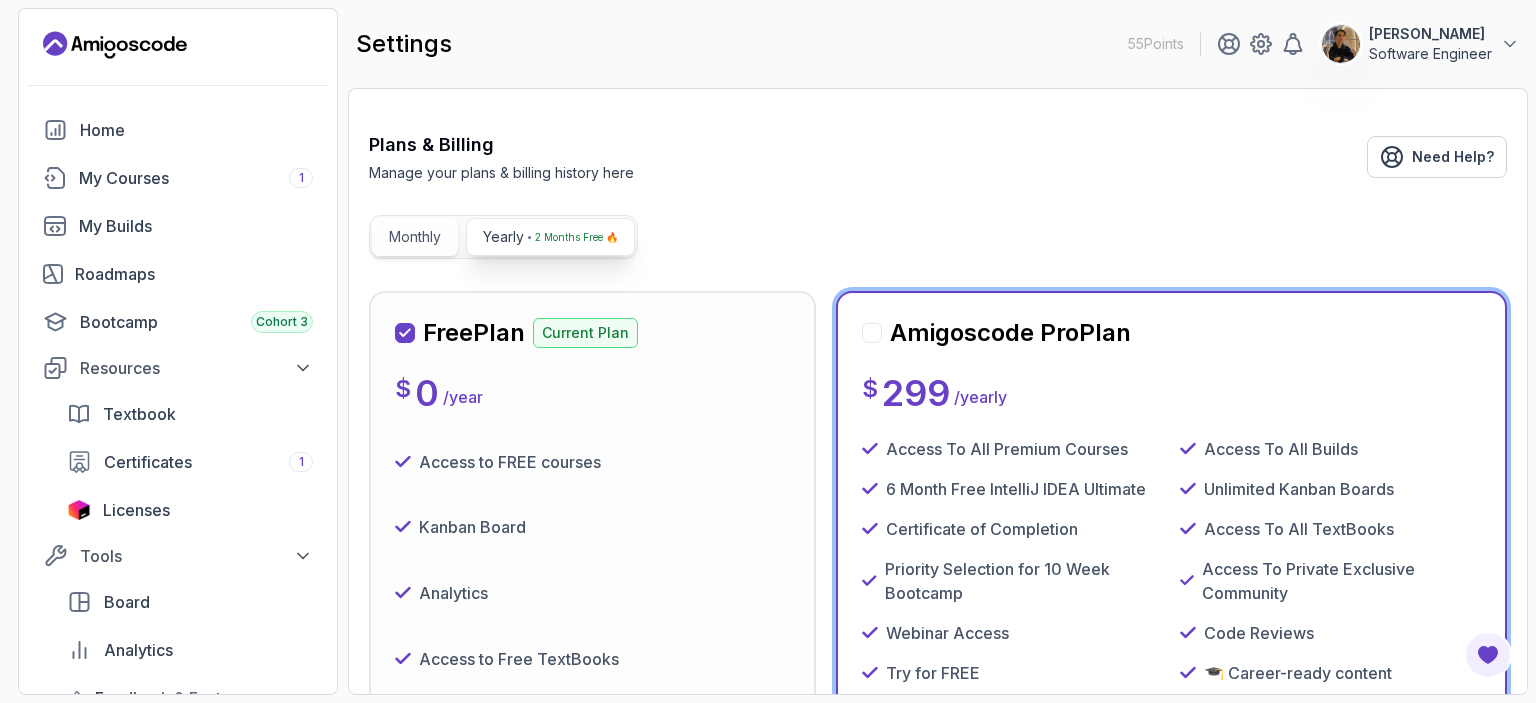 click on "Monthly" at bounding box center [415, 237] 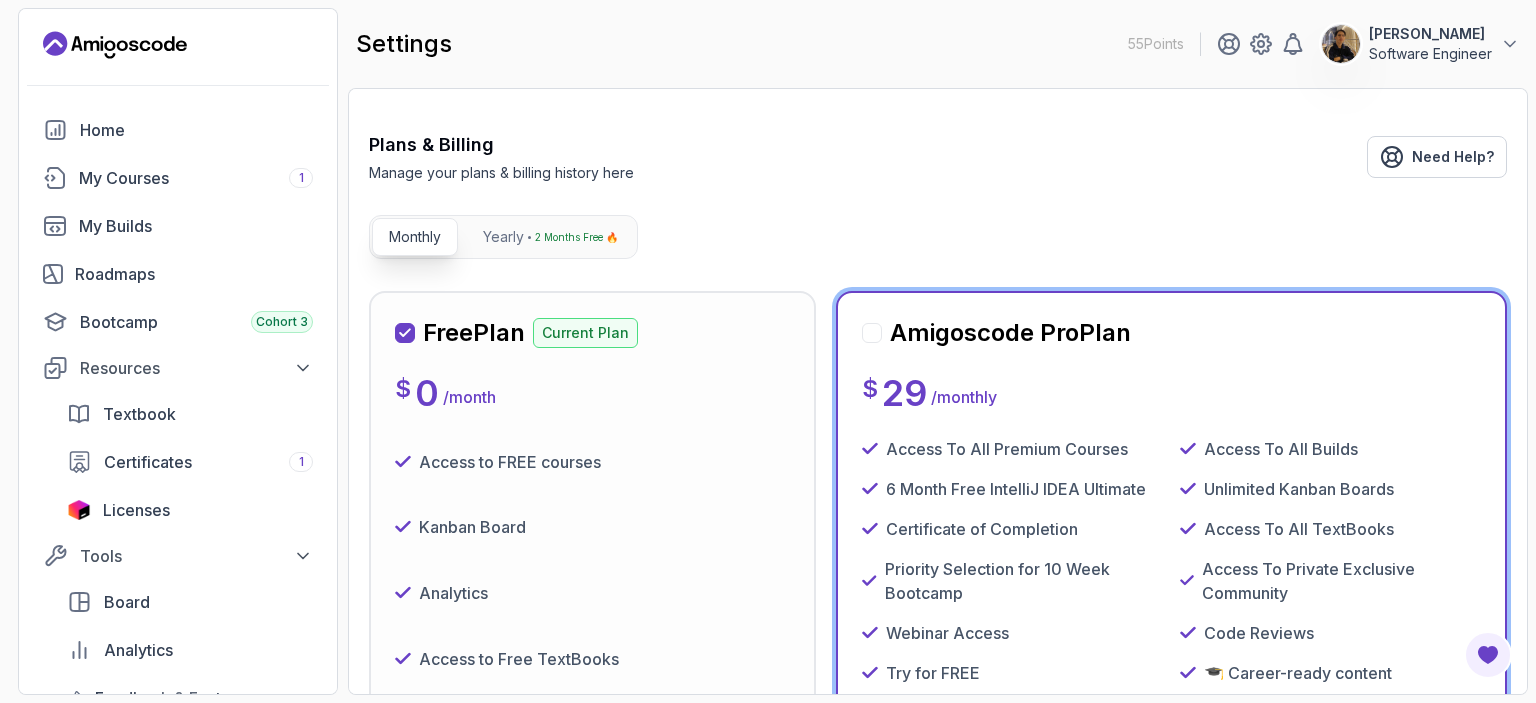 scroll, scrollTop: 0, scrollLeft: 0, axis: both 